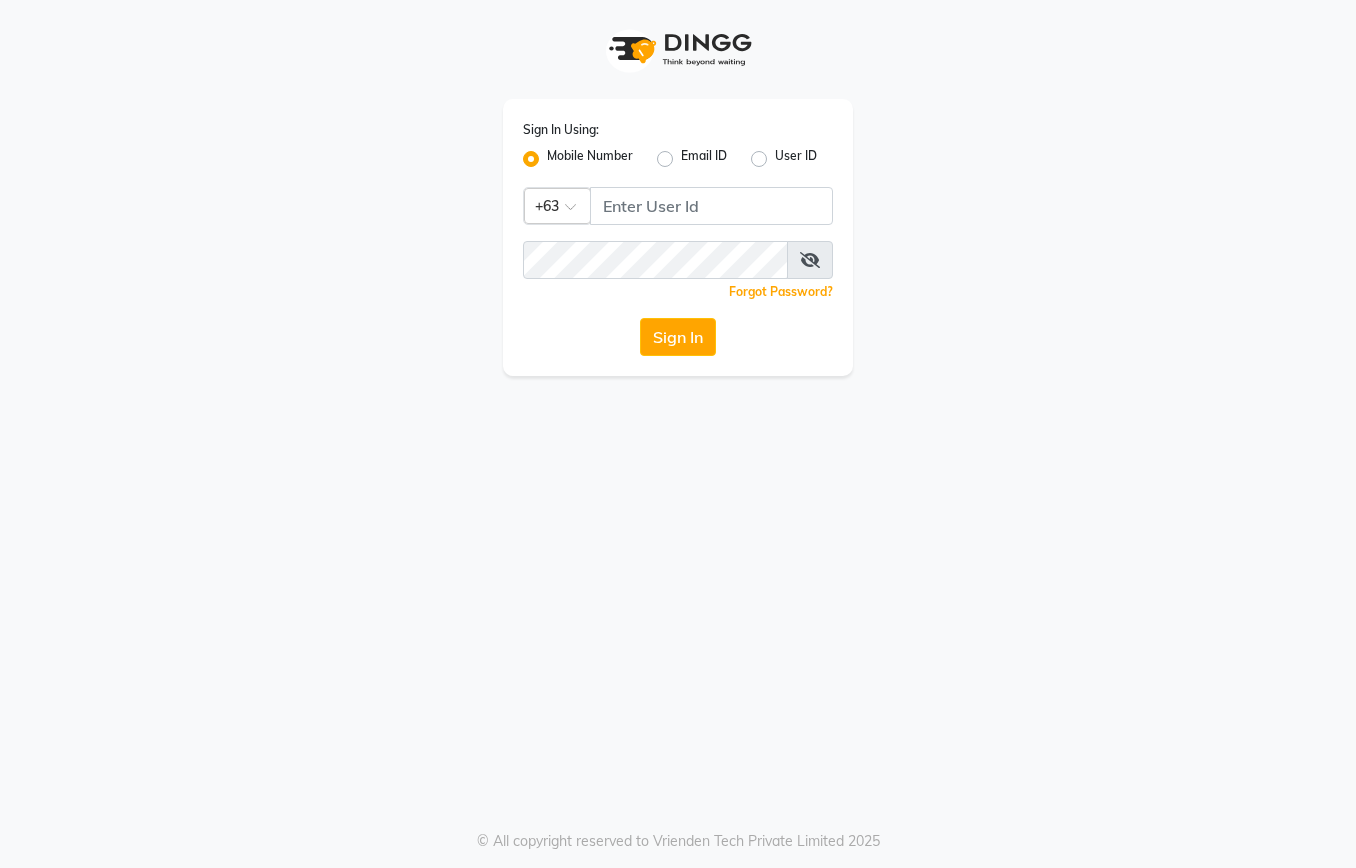 scroll, scrollTop: 0, scrollLeft: 0, axis: both 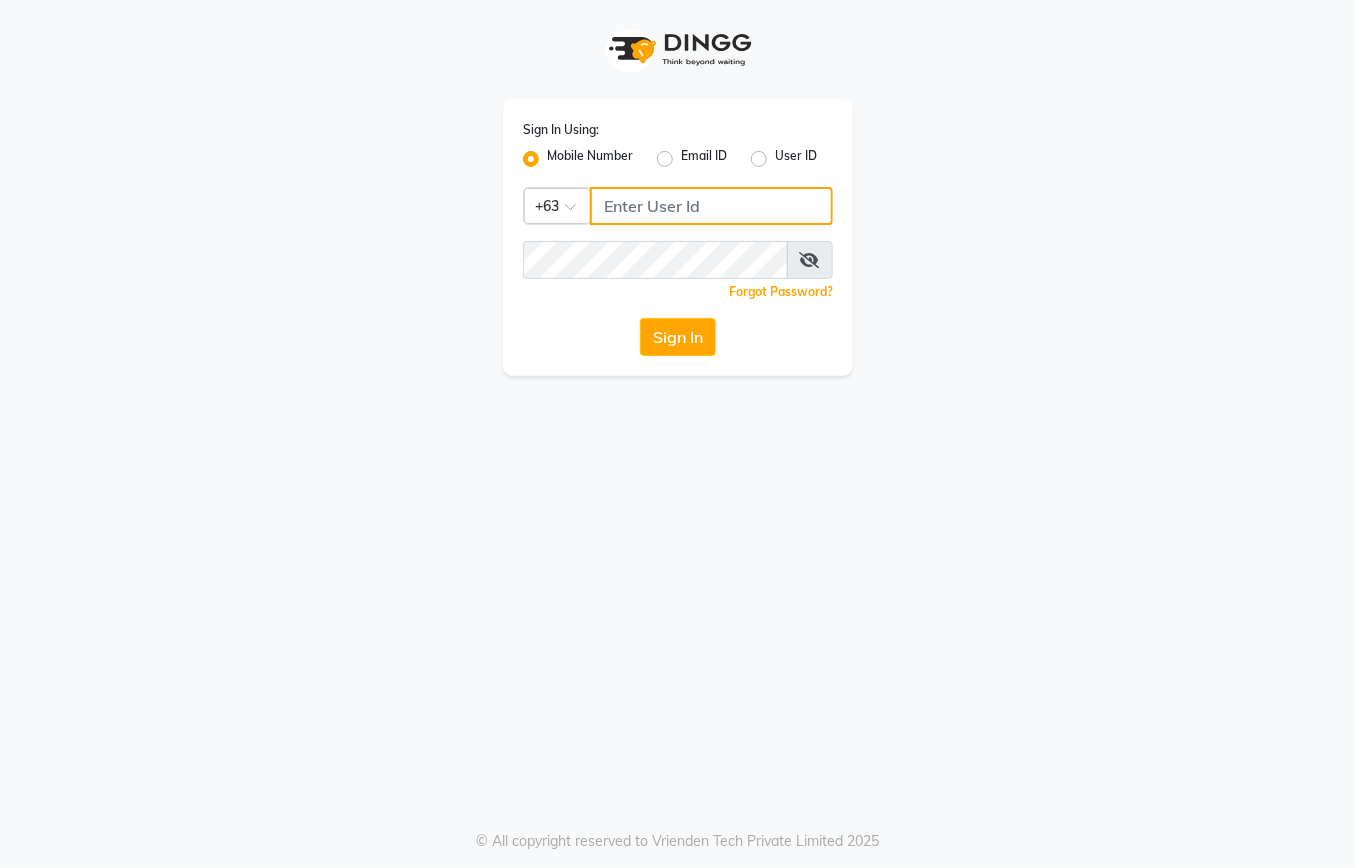 click 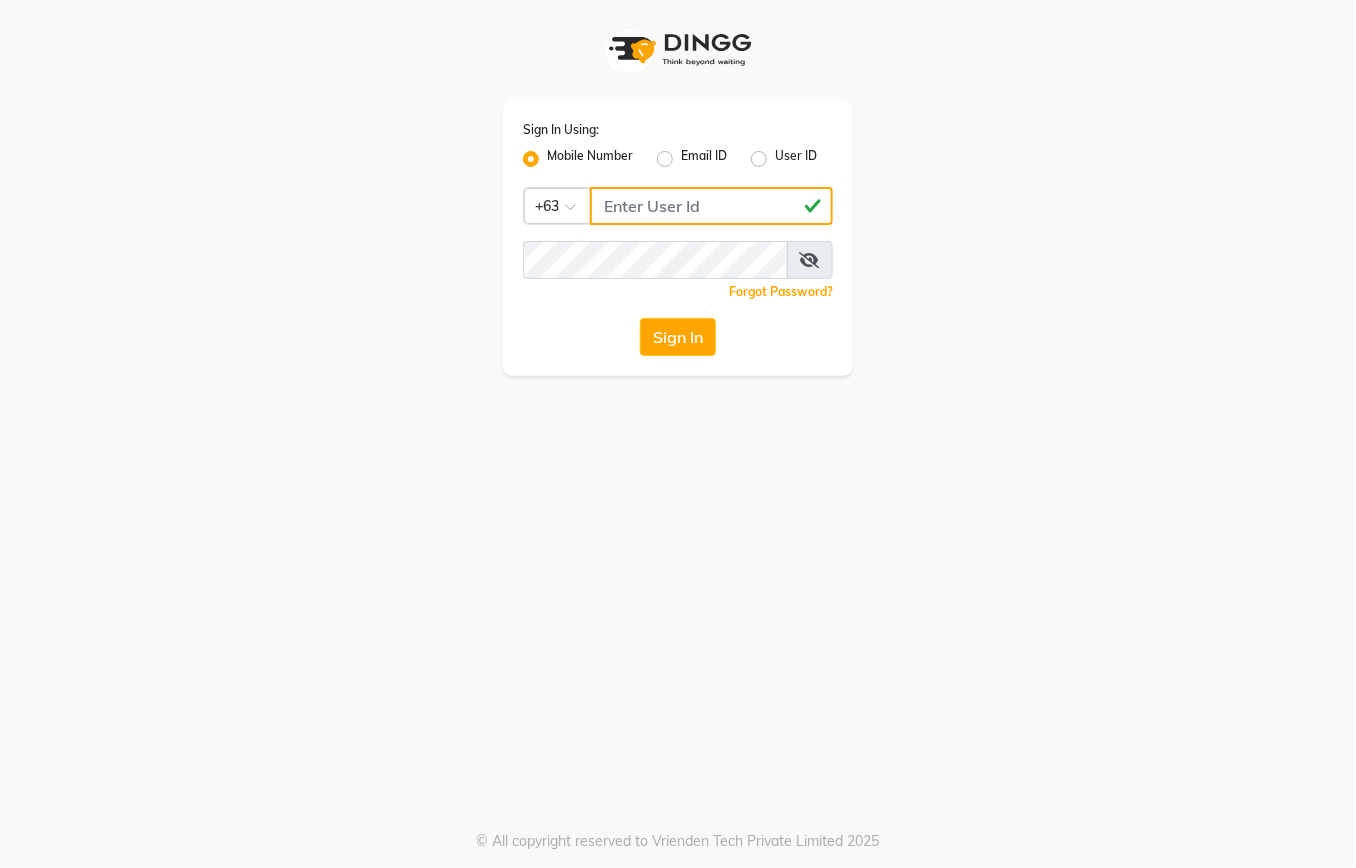 type on "[PHONE]" 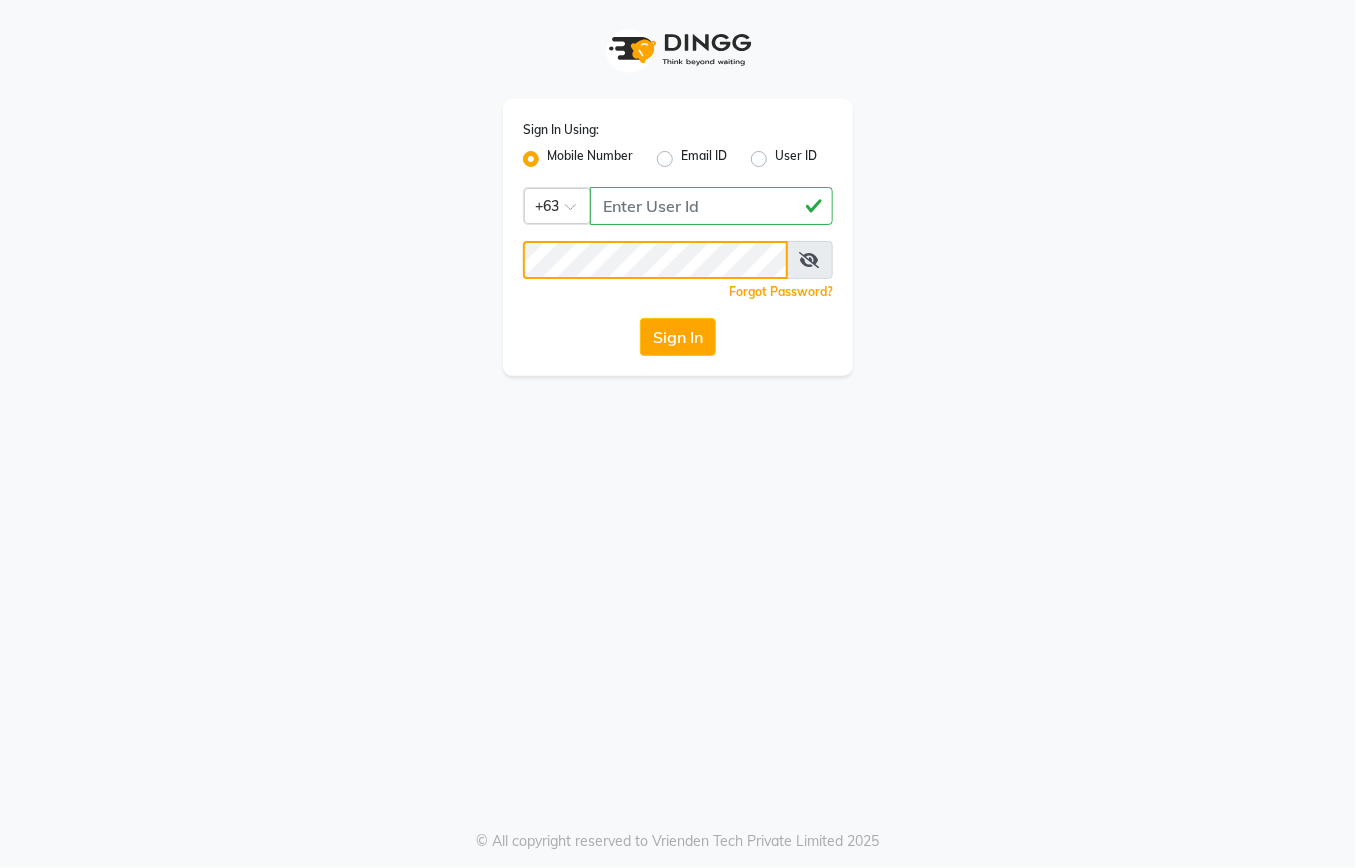 click on "Sign In" 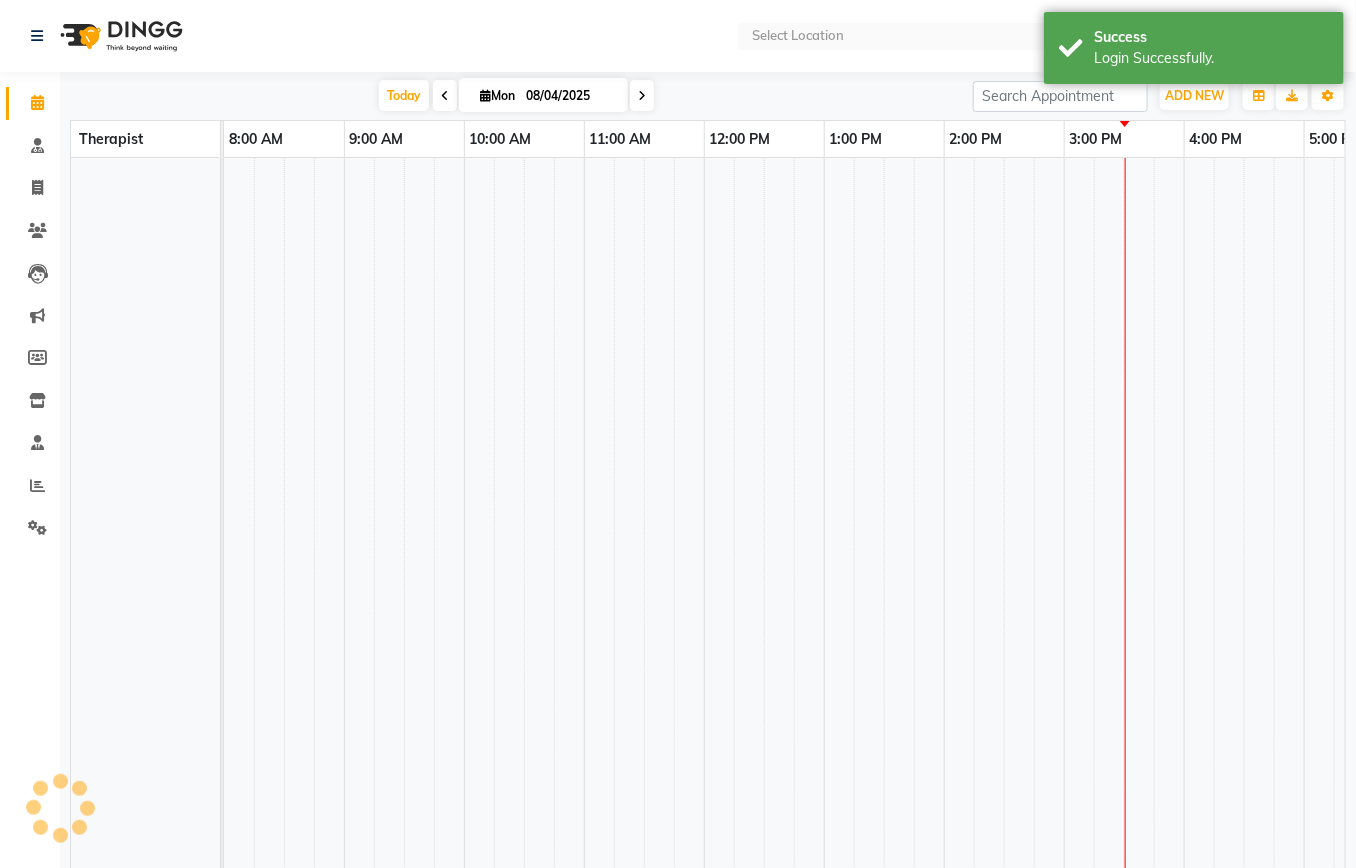 select on "en" 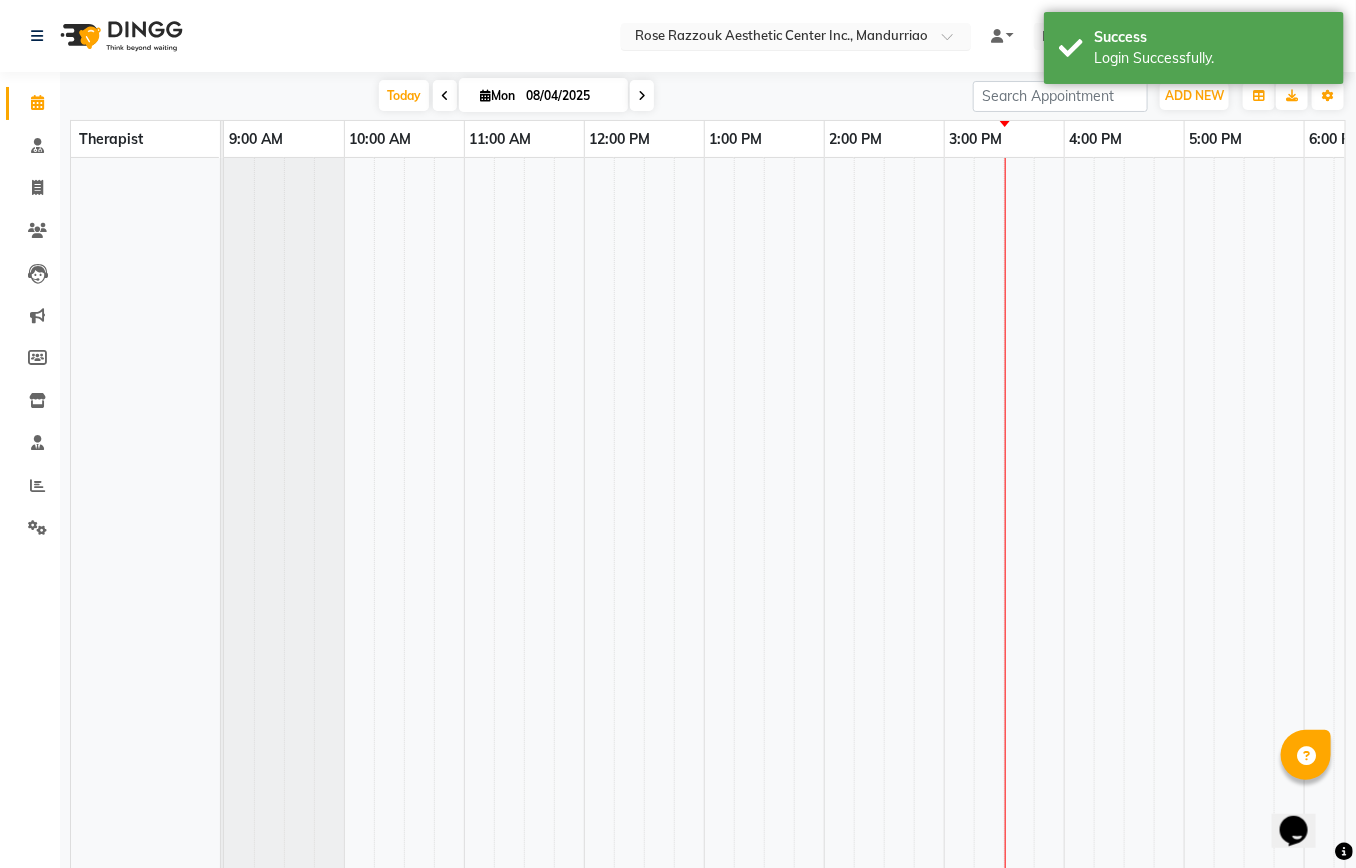scroll, scrollTop: 0, scrollLeft: 0, axis: both 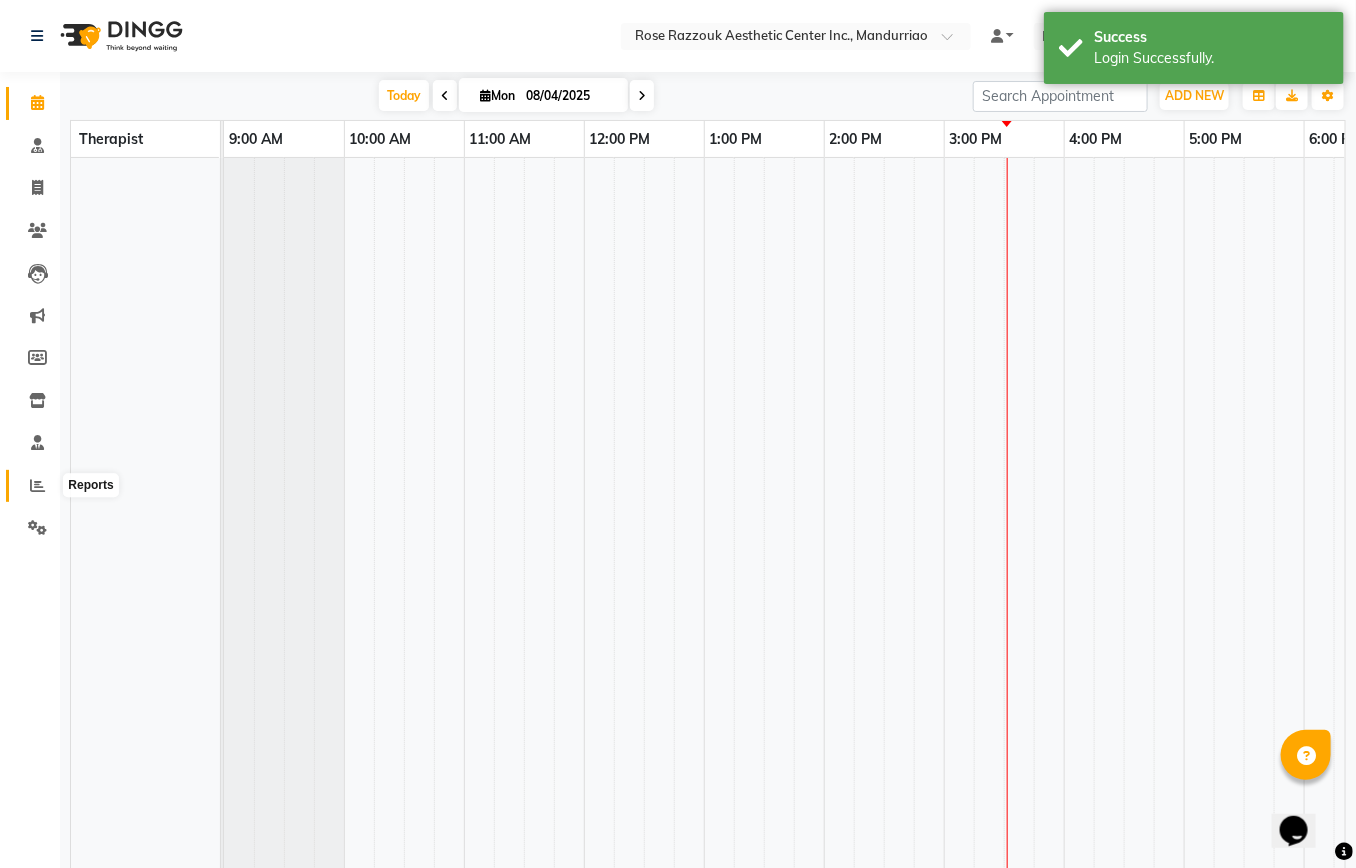 click 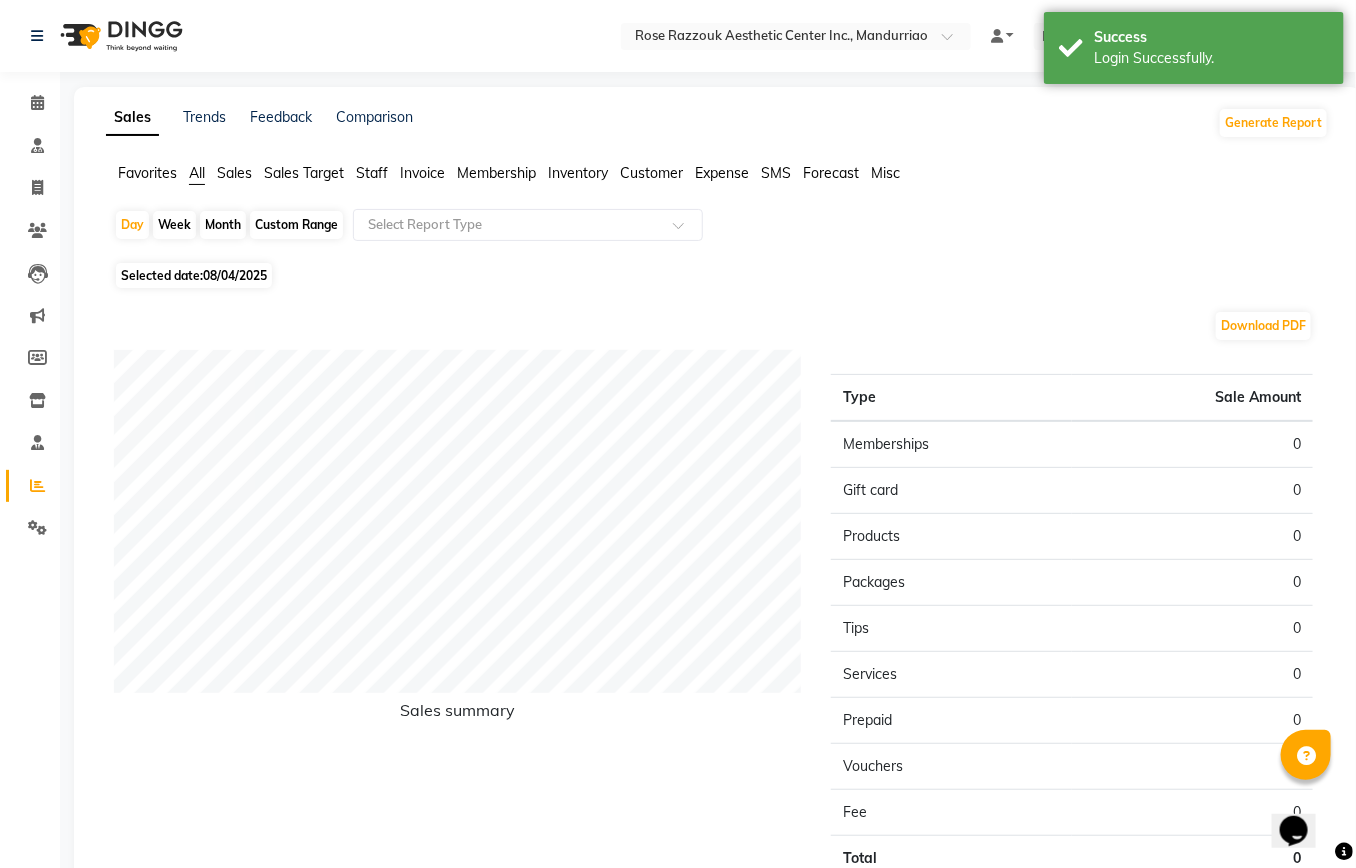click on "Expense" 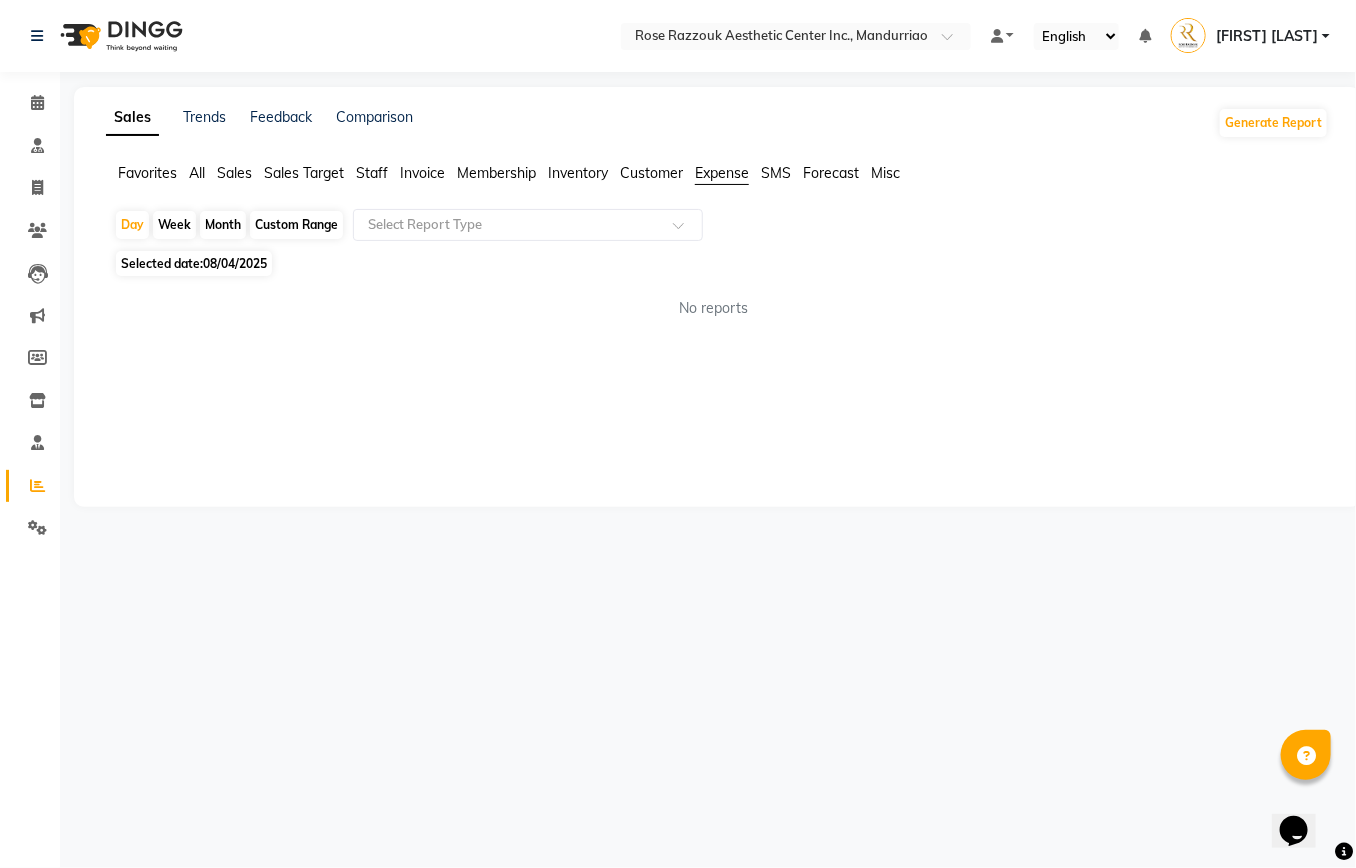 click on "Month" 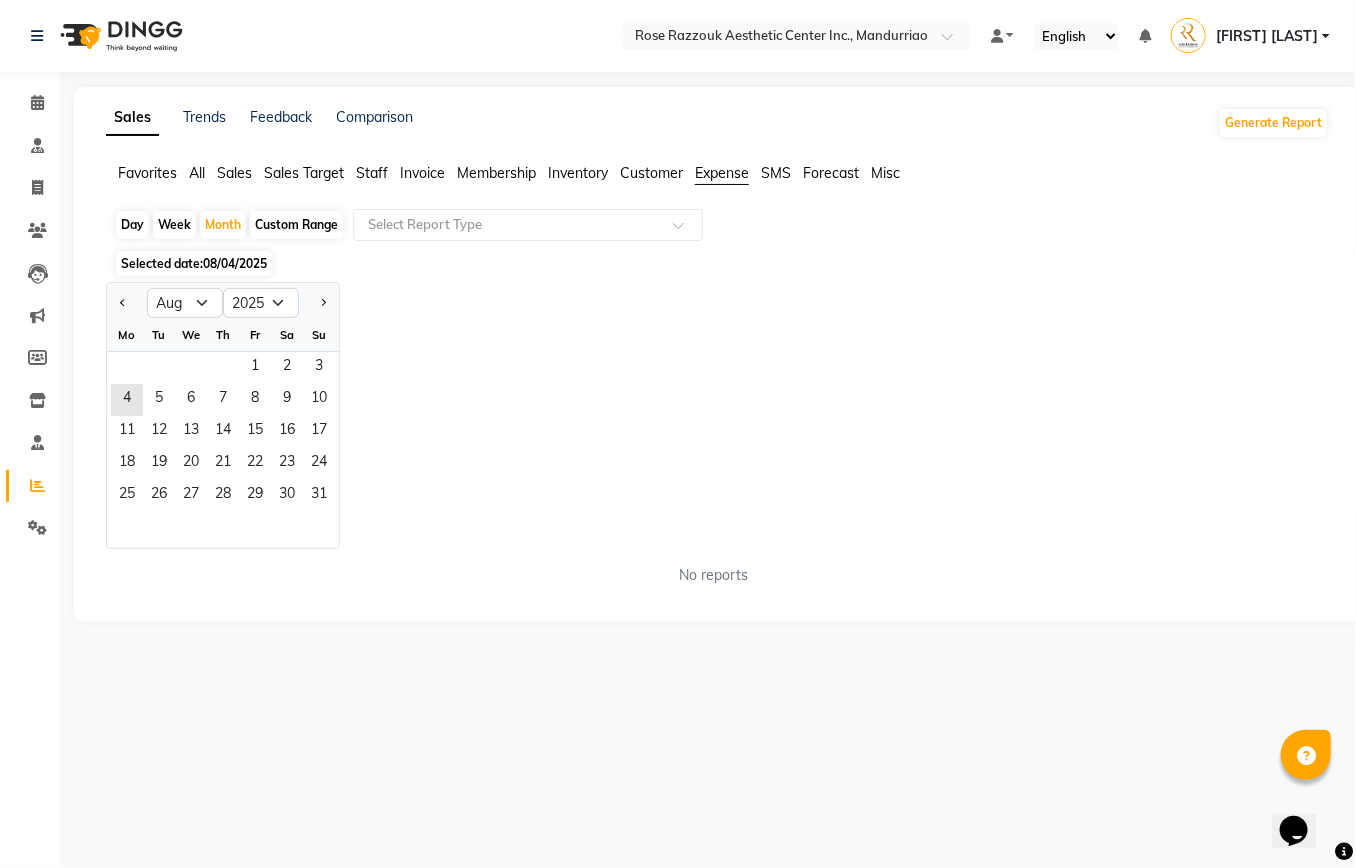 click 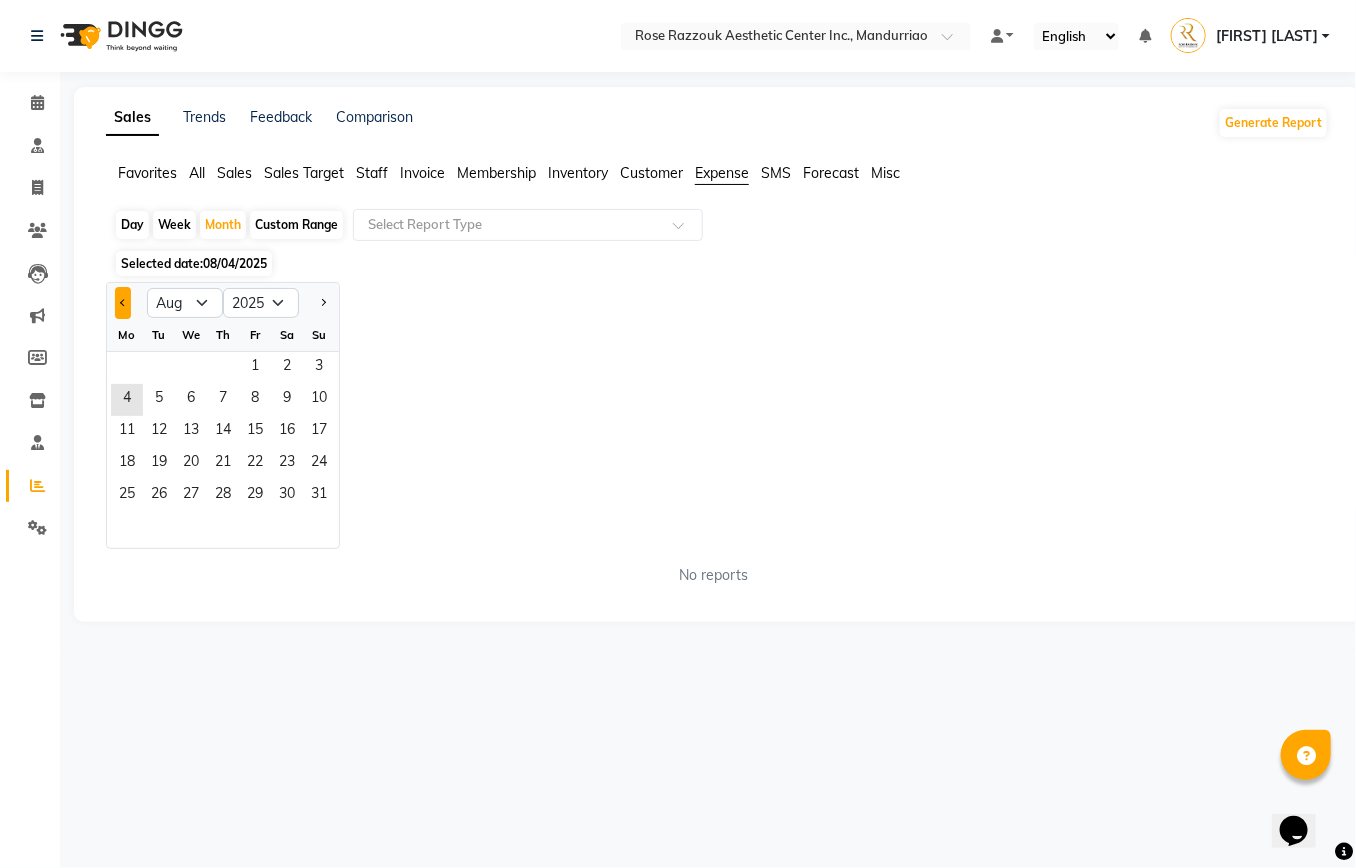 click 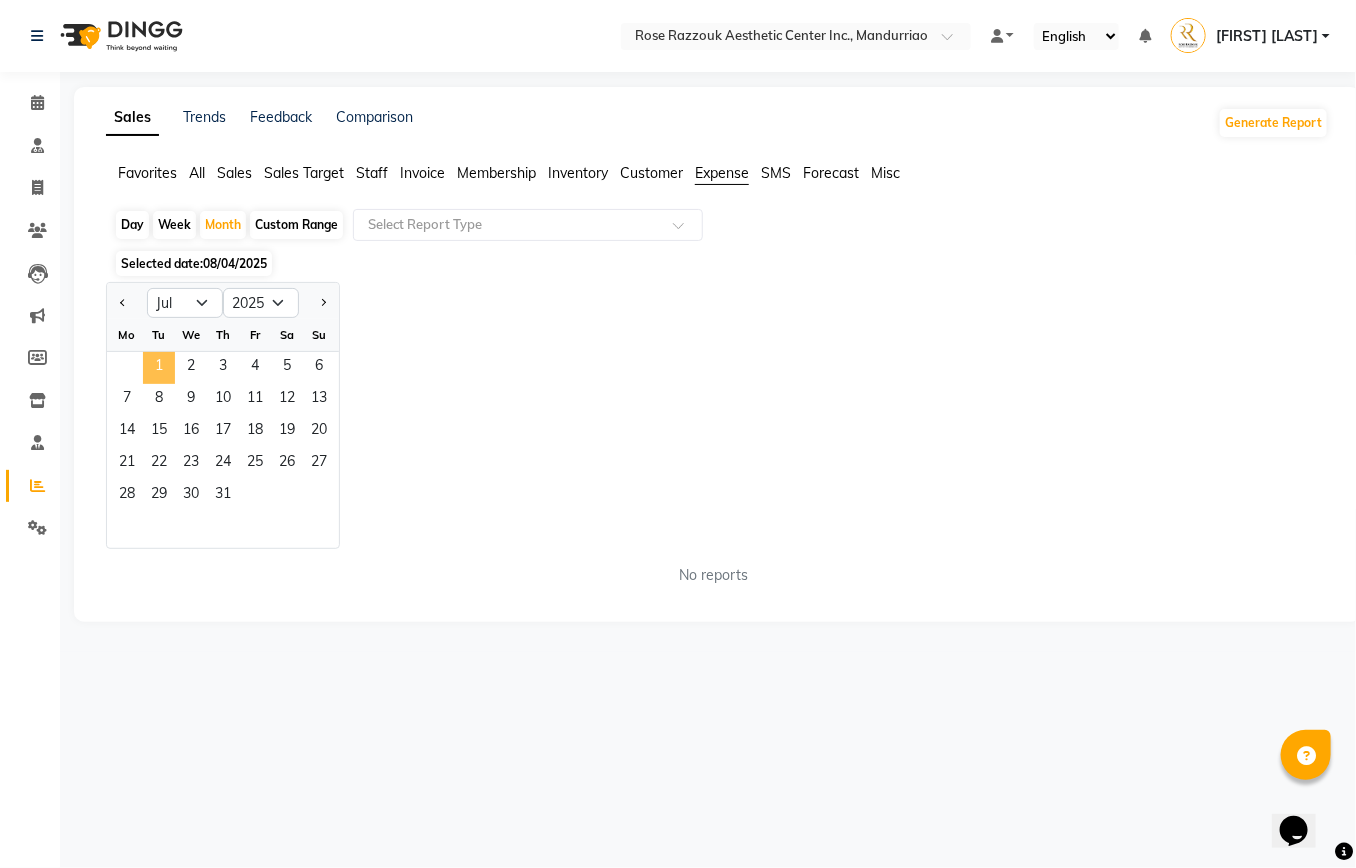 click on "1" 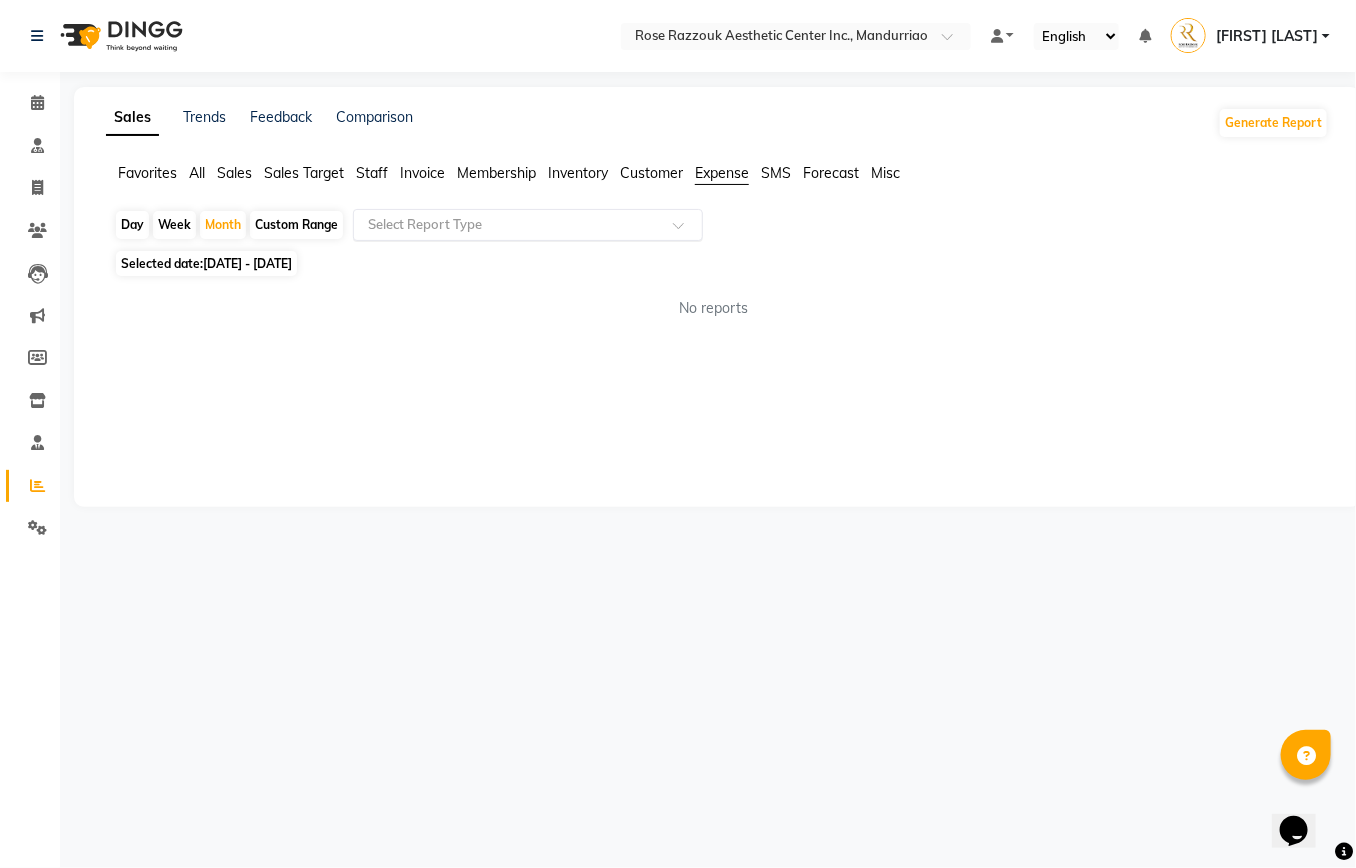 click 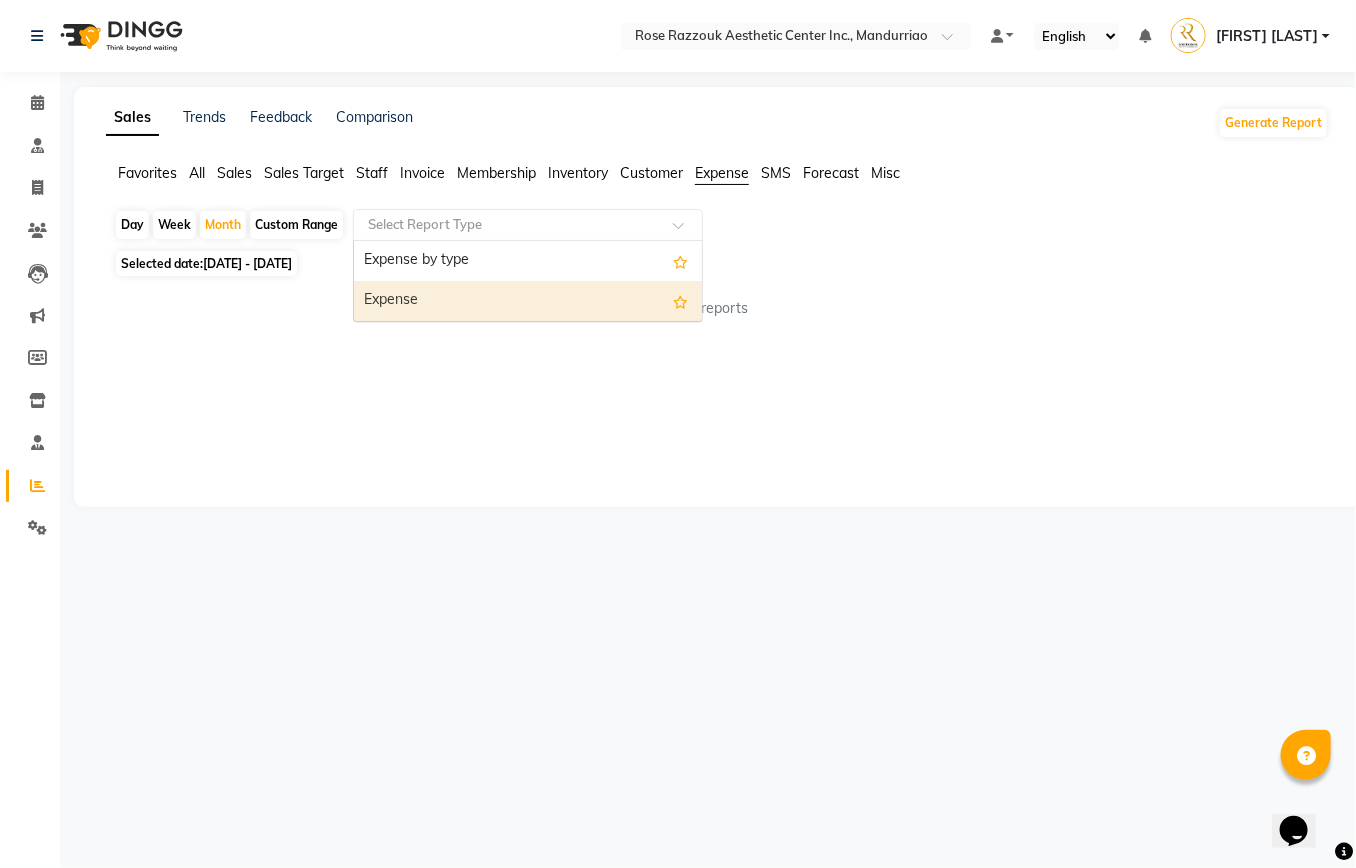 click on "Expense" at bounding box center (528, 301) 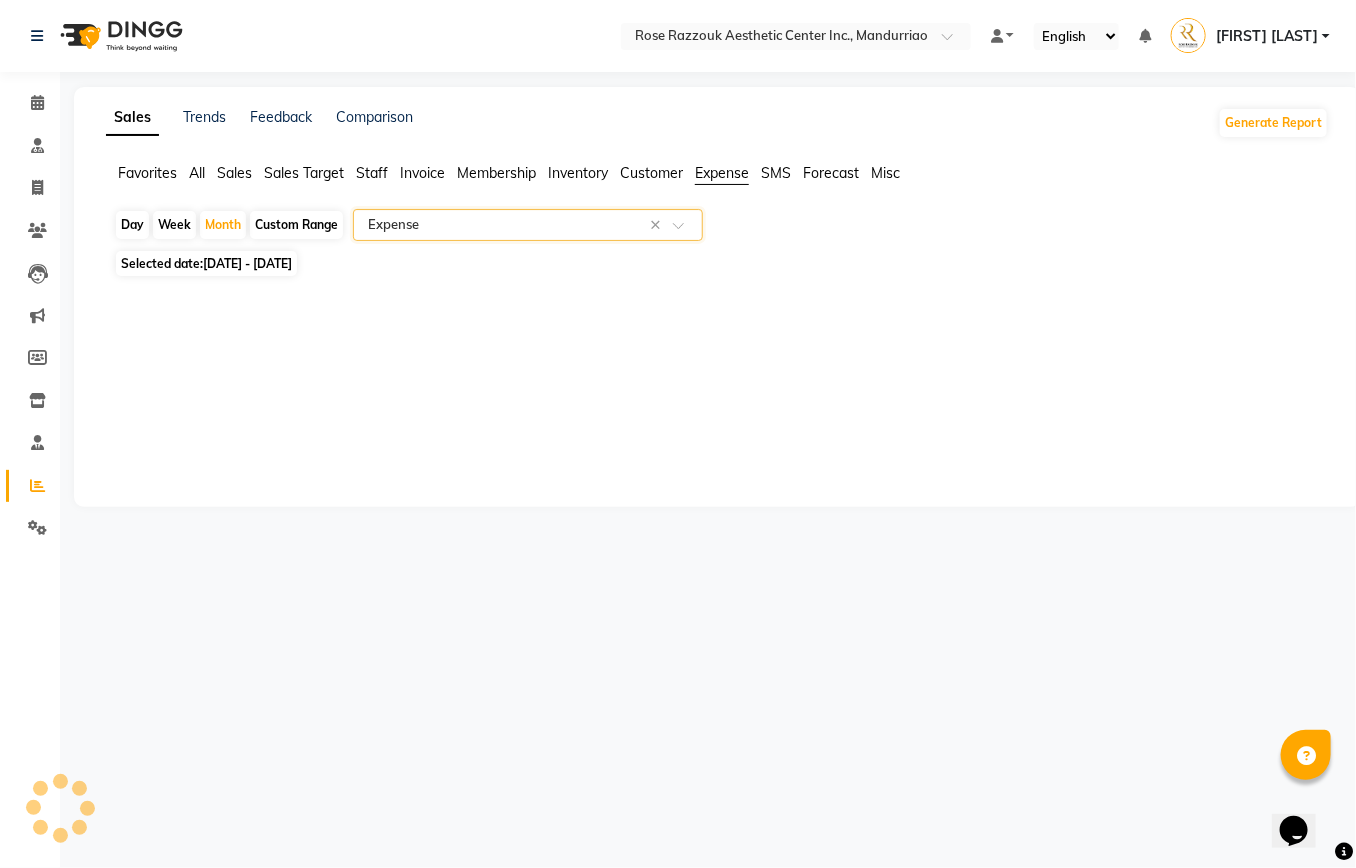 select on "full_report" 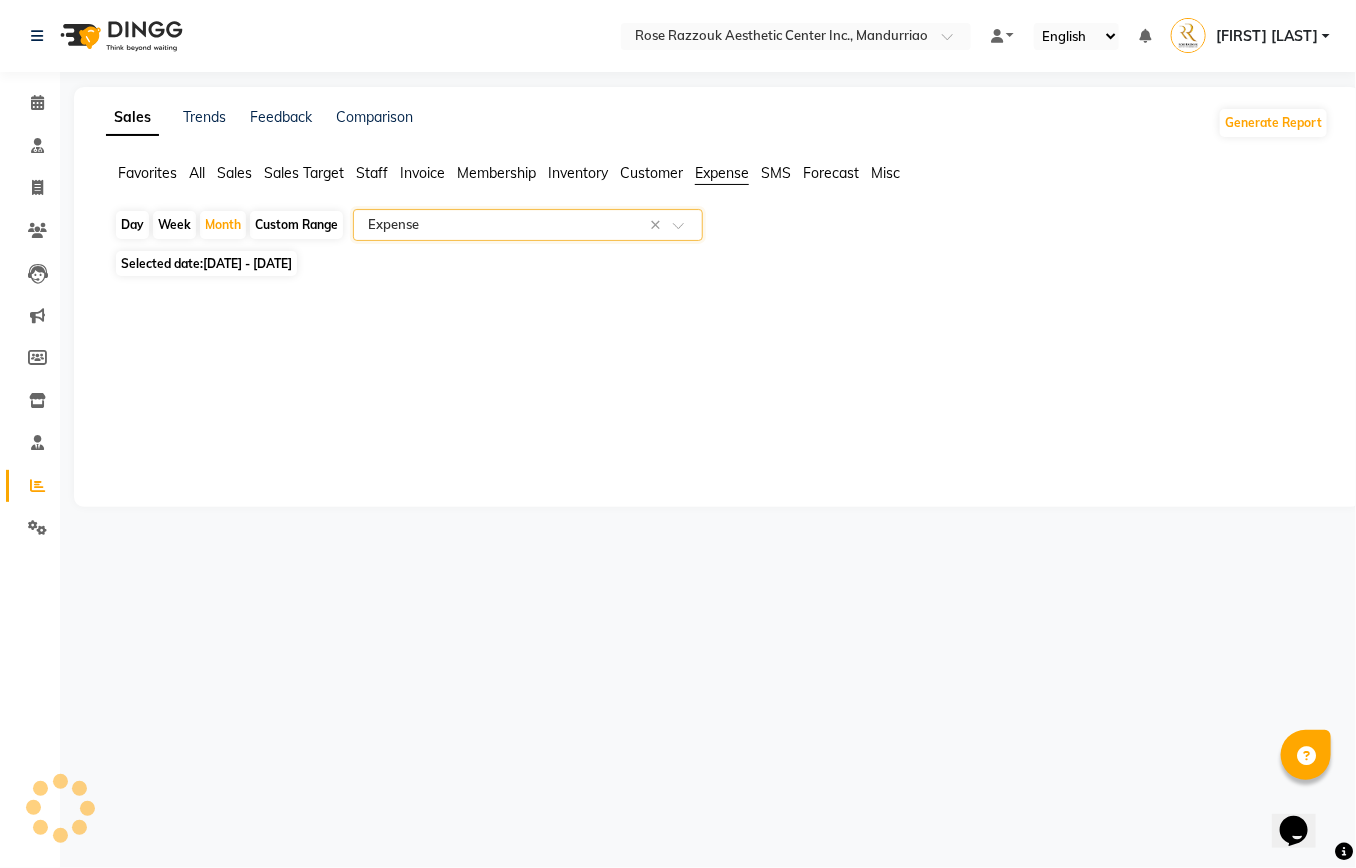 select on "csv" 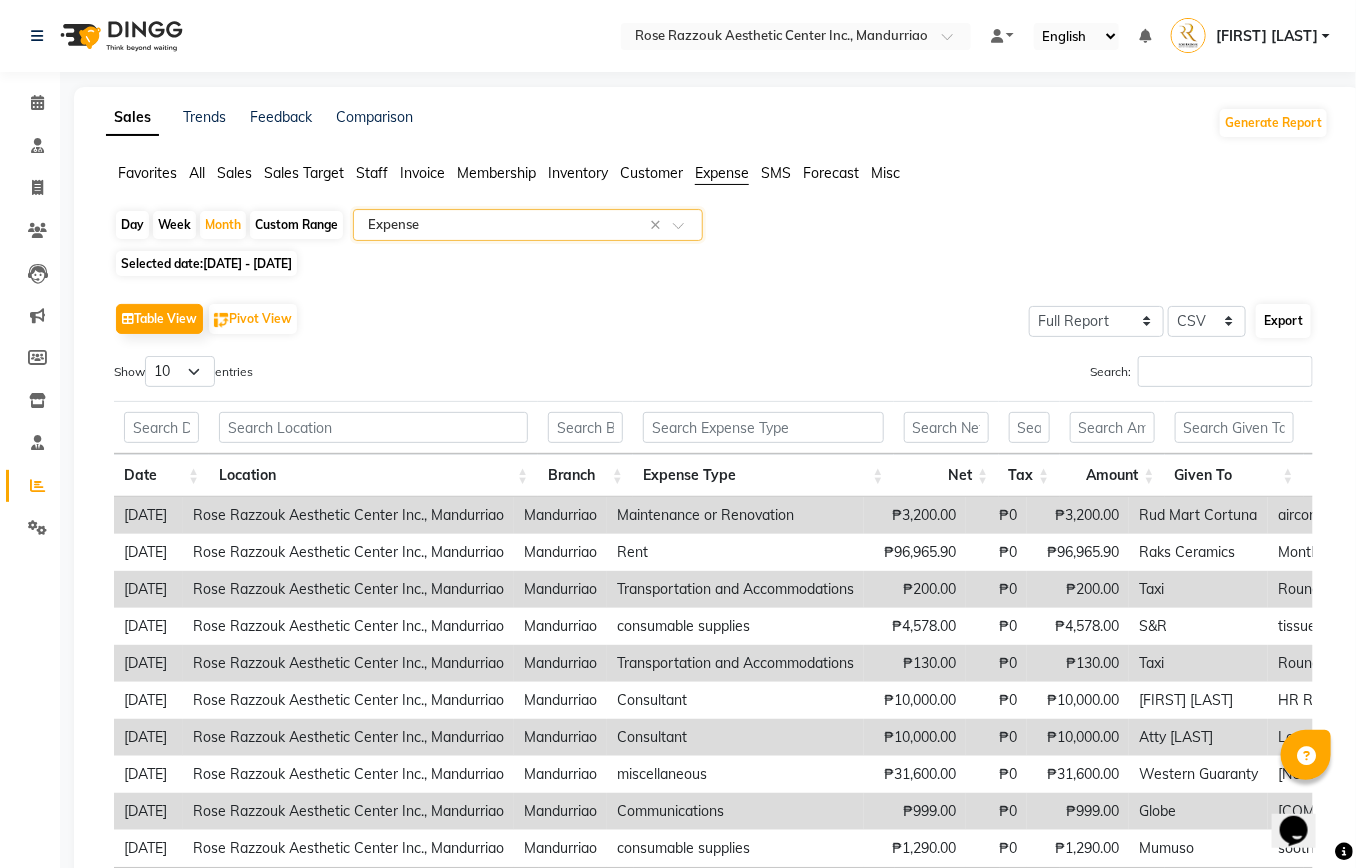 click on "Export" 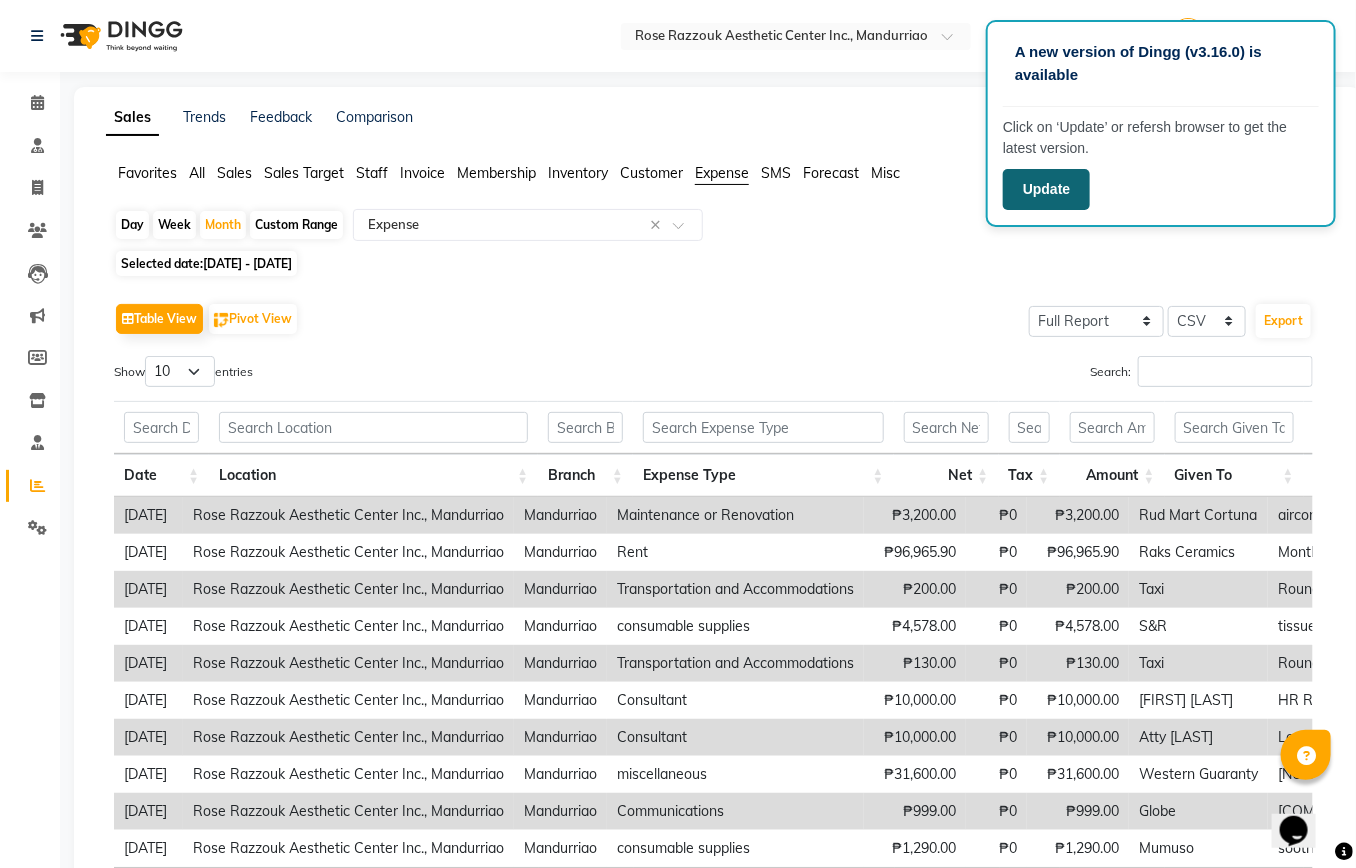click on "Update" 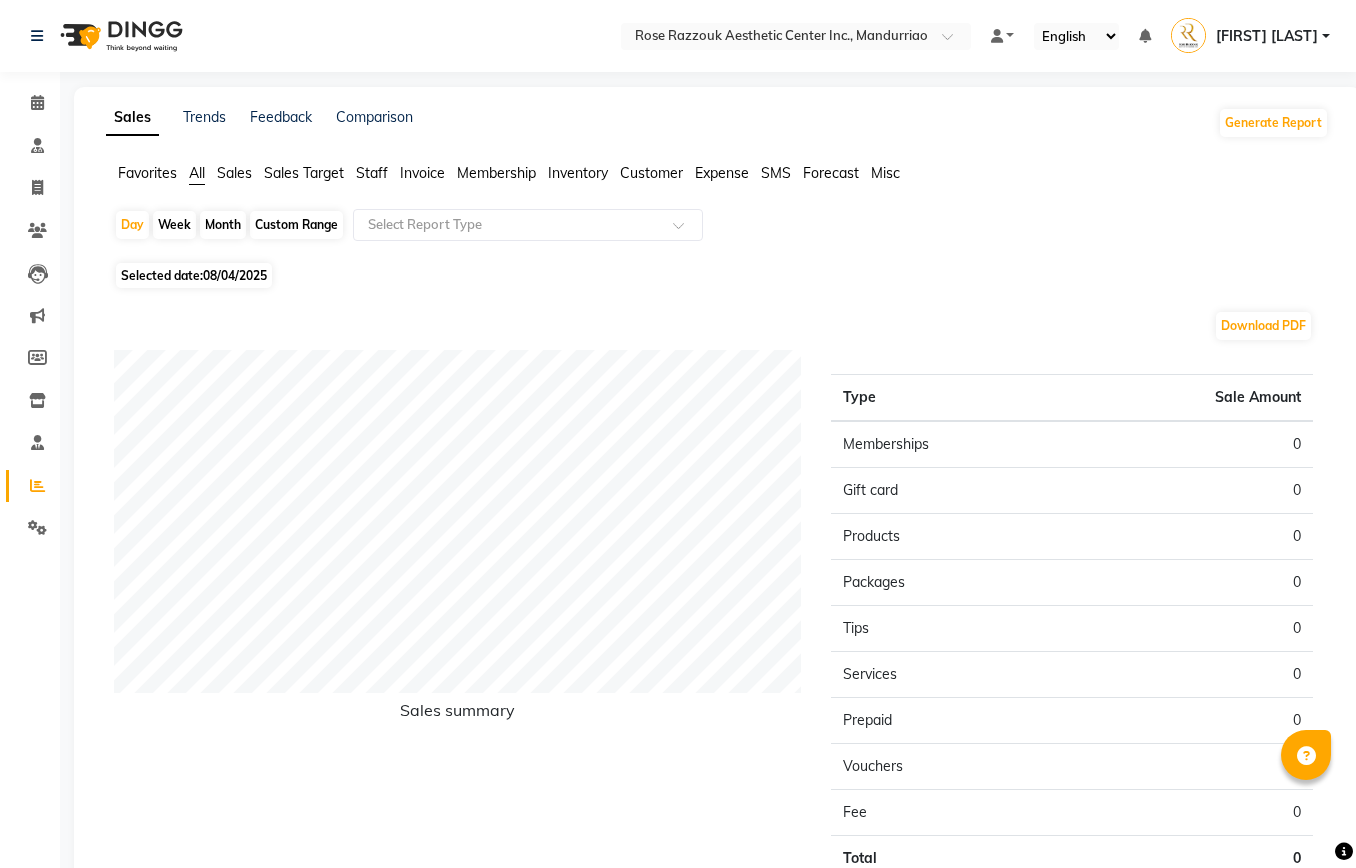 scroll, scrollTop: 0, scrollLeft: 0, axis: both 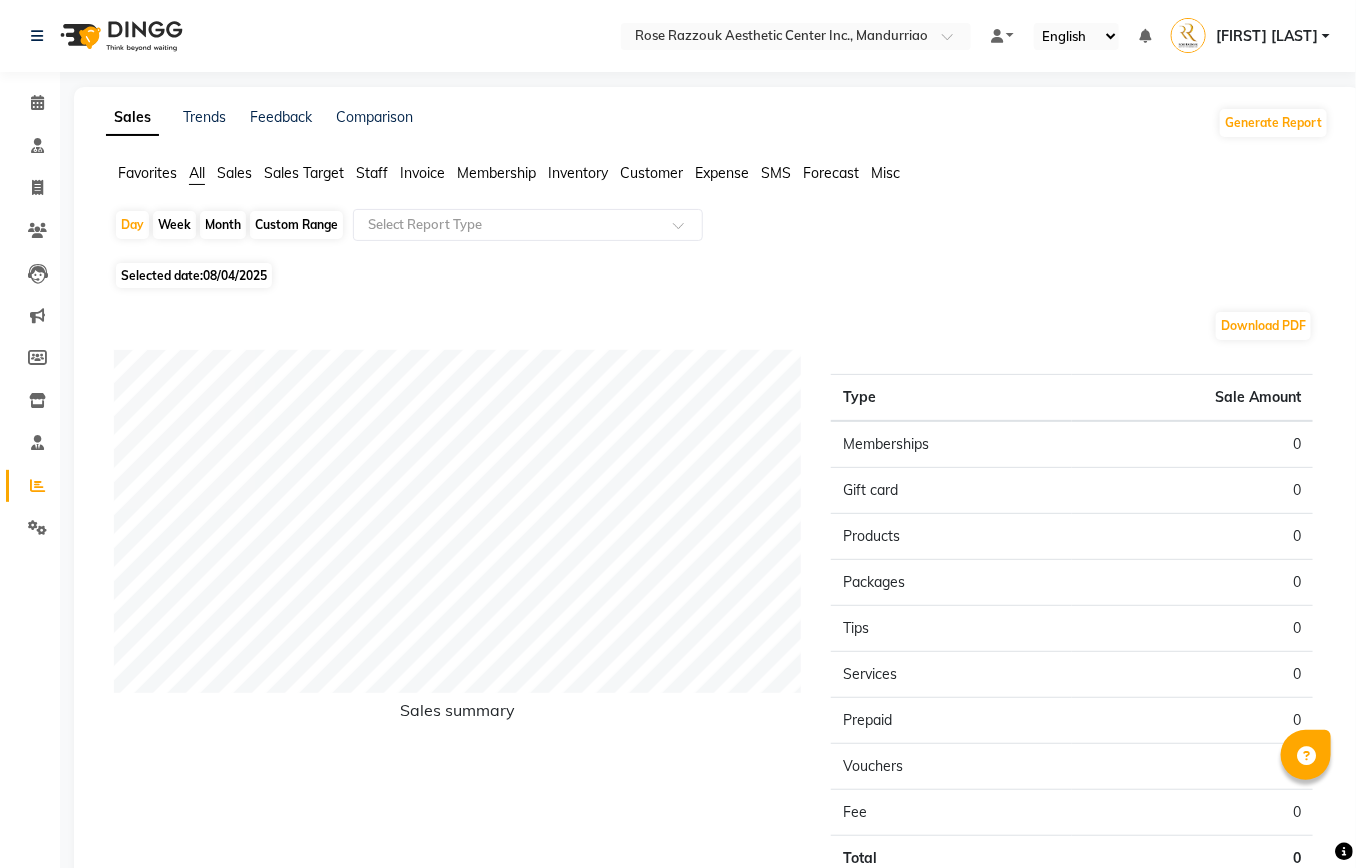 click on "Download PDF" 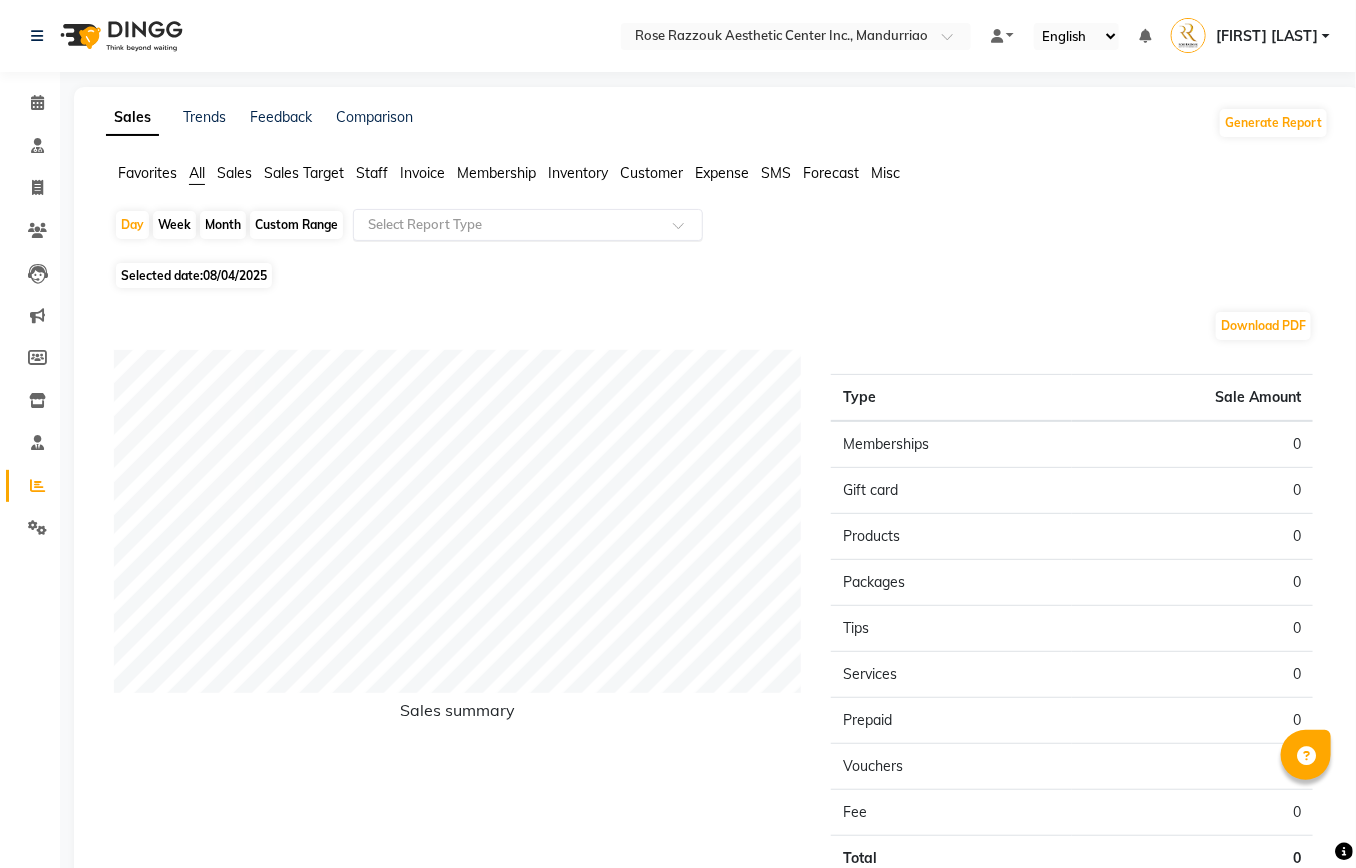 click 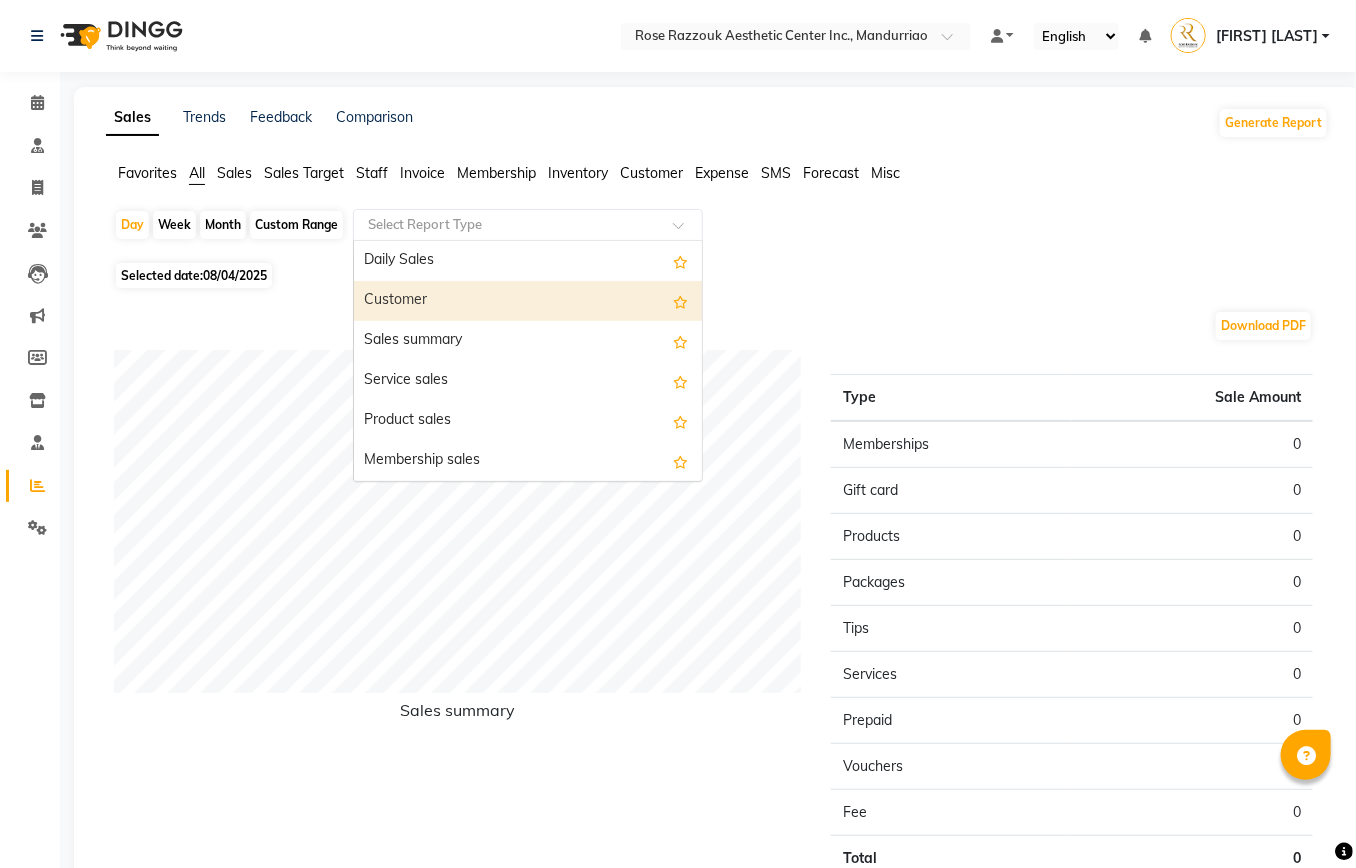 click on "Download PDF Sales summary Type Sale Amount Memberships 0 Gift card 0 Products 0 Packages 0 Tips 0 Services 0 Prepaid 0 Vouchers 0 Fee 0 Total 0 Expense by type Type Sale Amount consumable supplies 6178 miscellaneous 213 Total 6391" 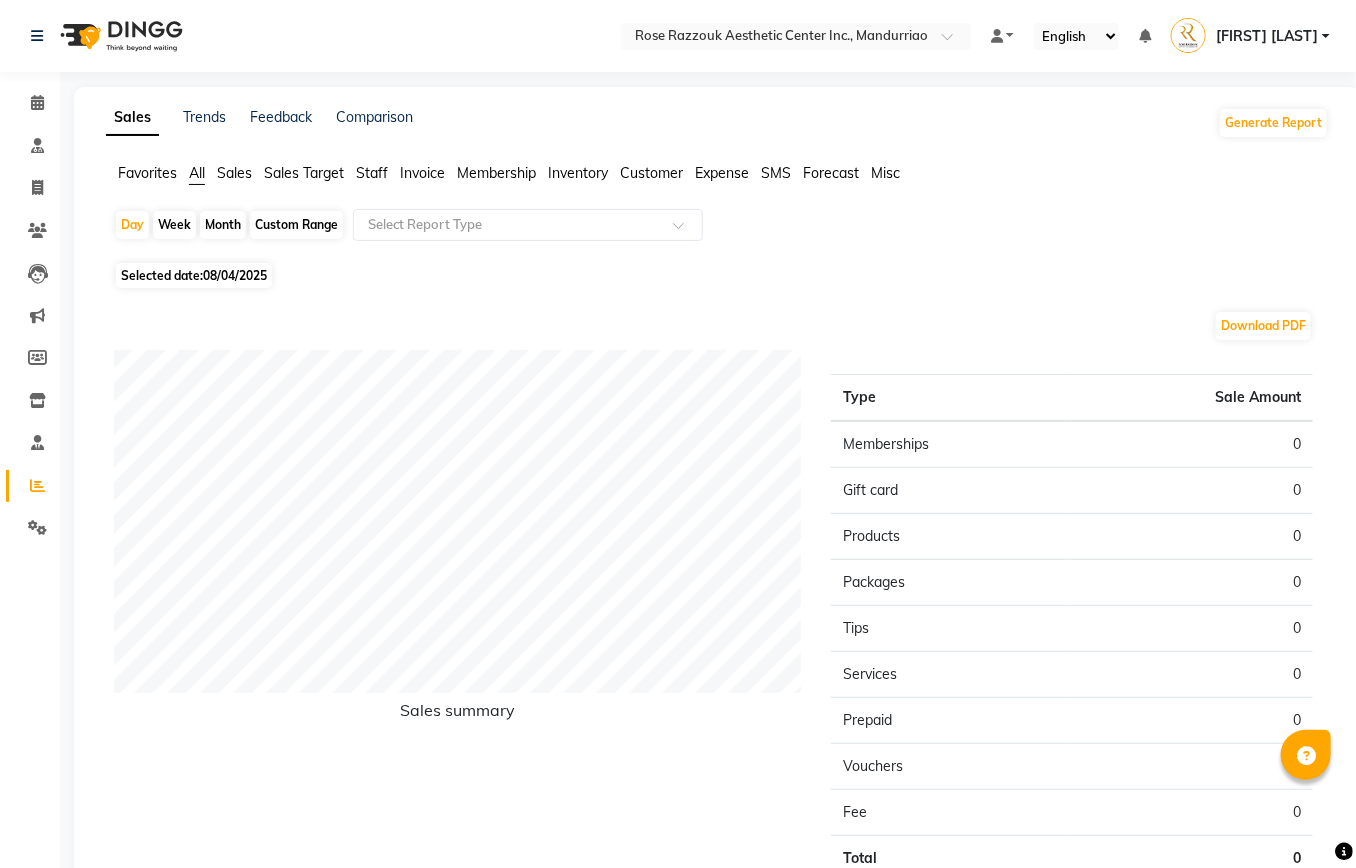 click on "Favorites All Sales Sales Target Staff Invoice Membership Inventory Customer Expense SMS Forecast Misc" 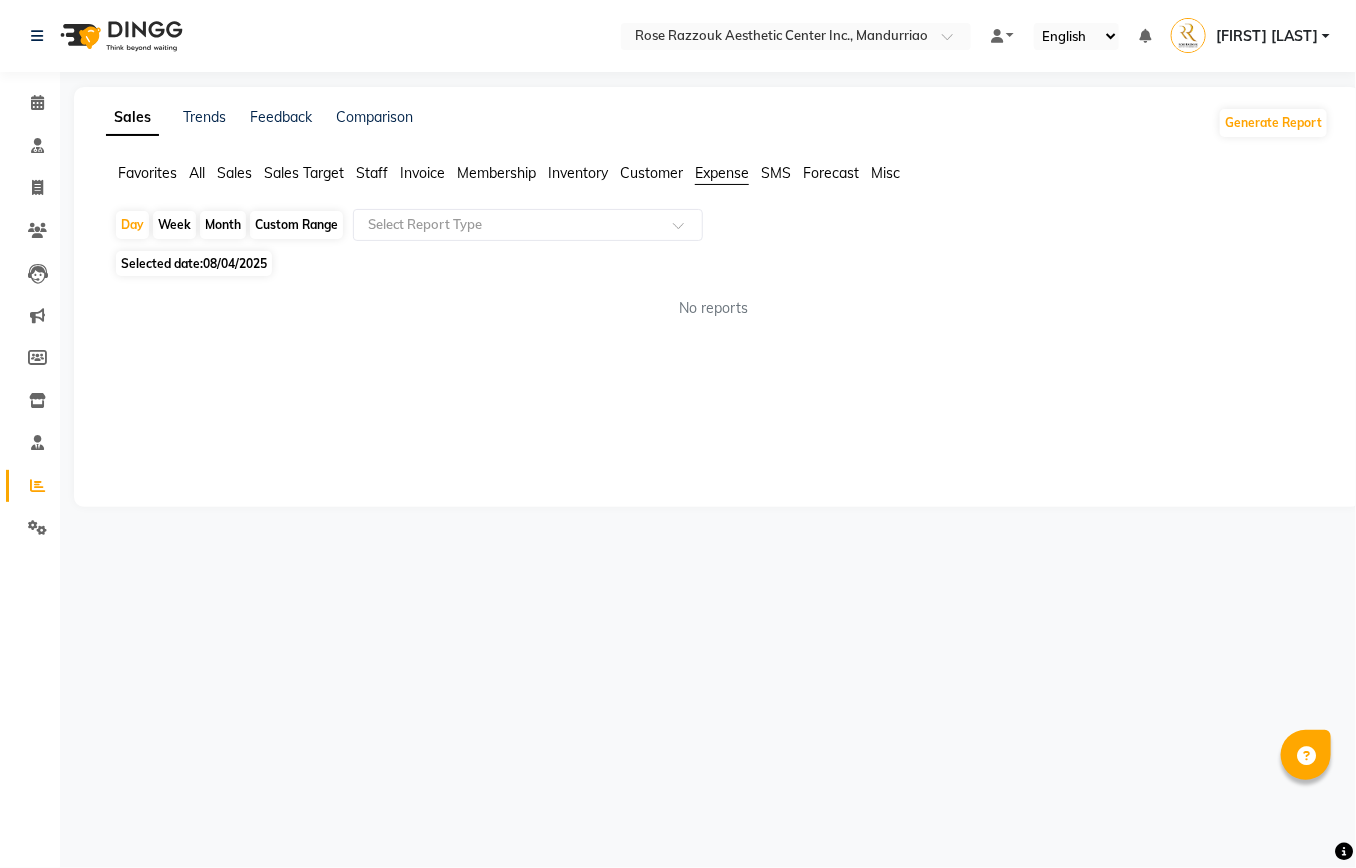click on "Month" 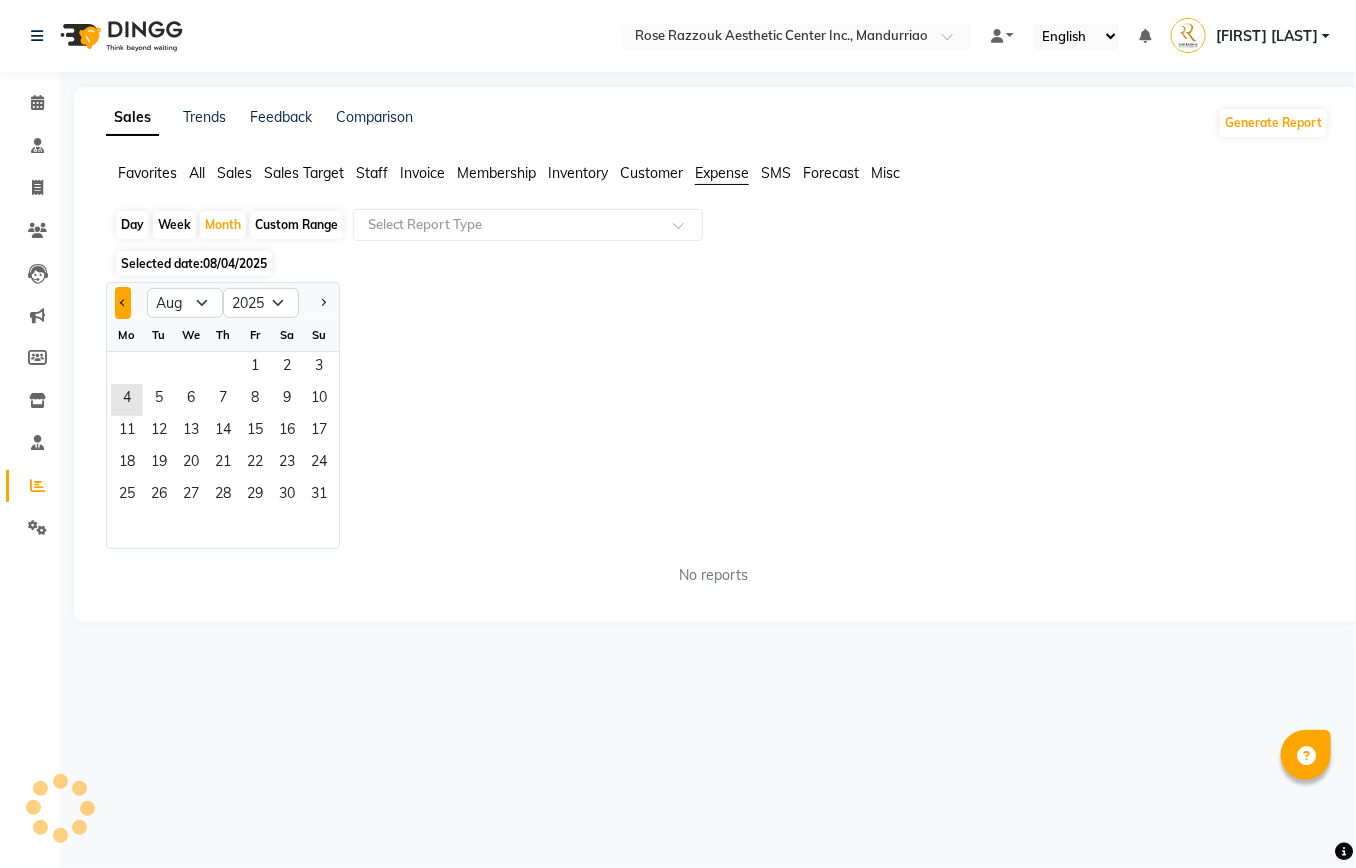 click 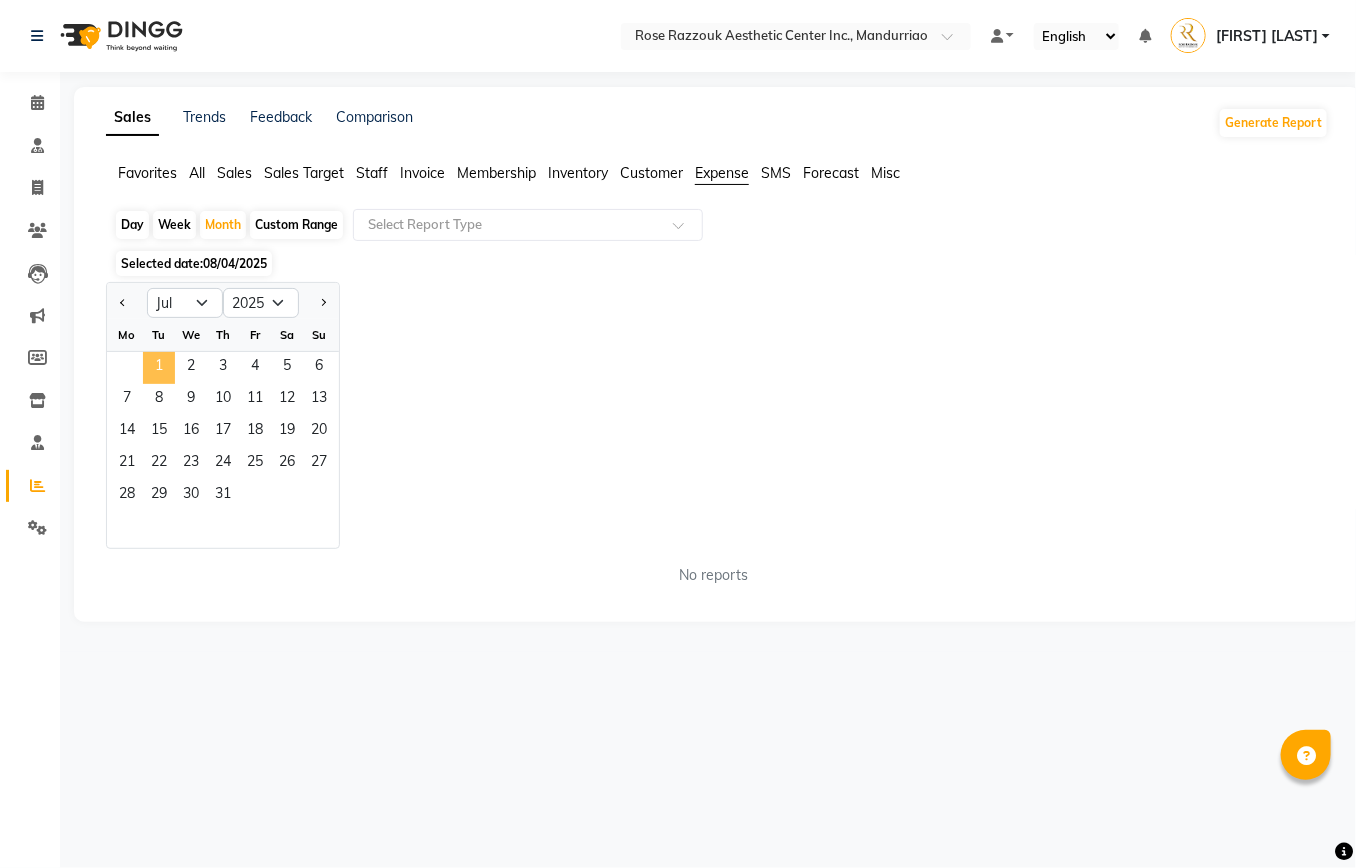 click on "1" 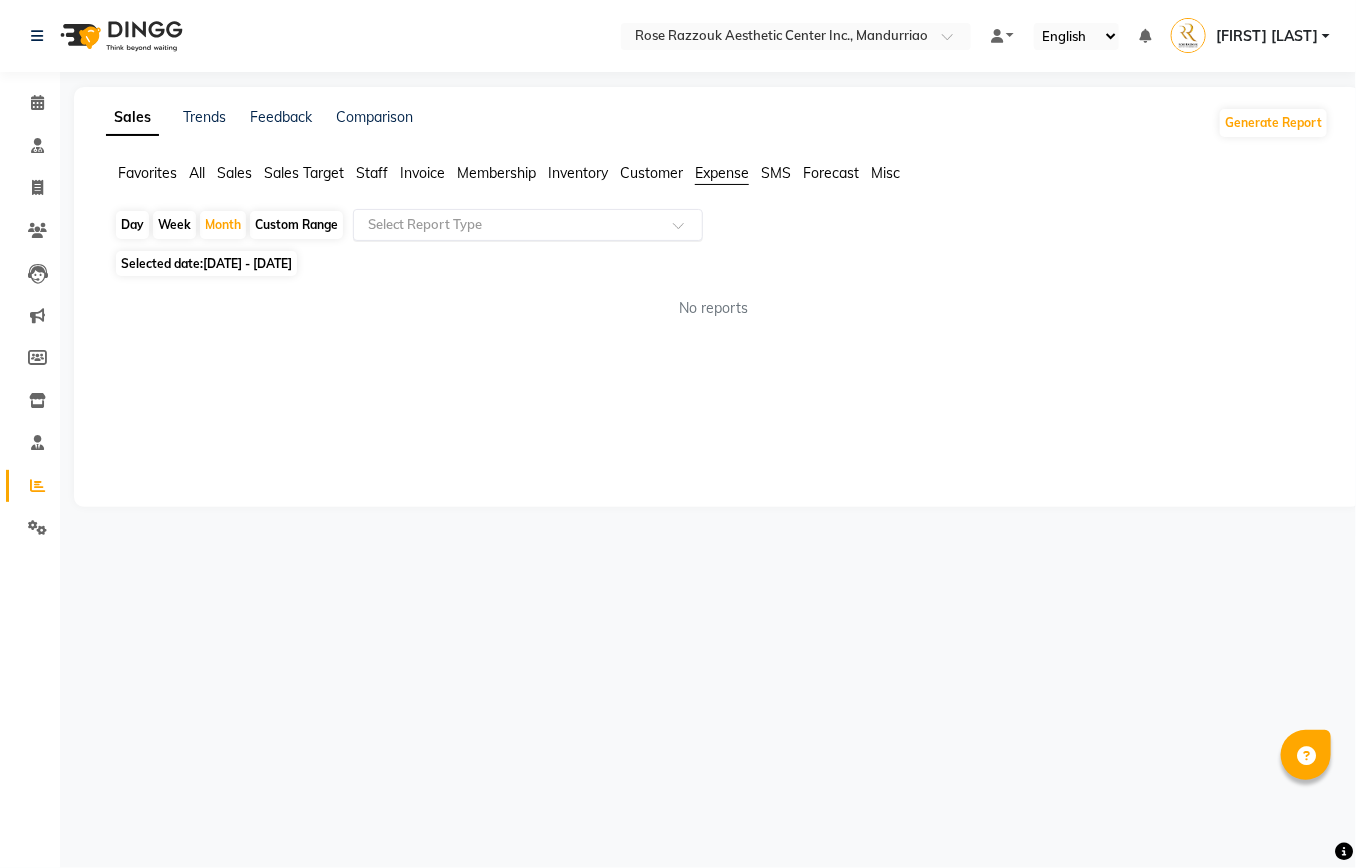 click 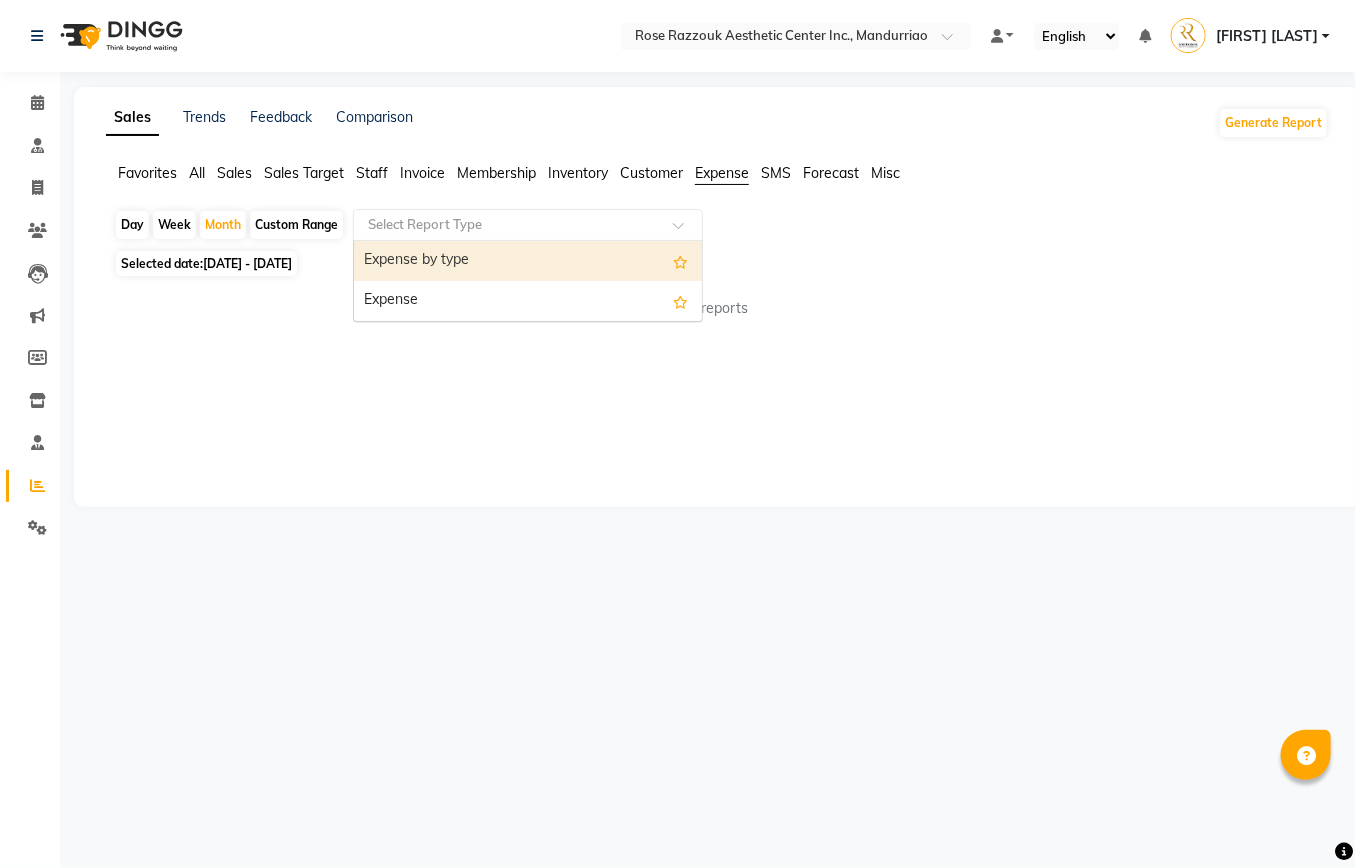 click on "Expense by type" at bounding box center [528, 261] 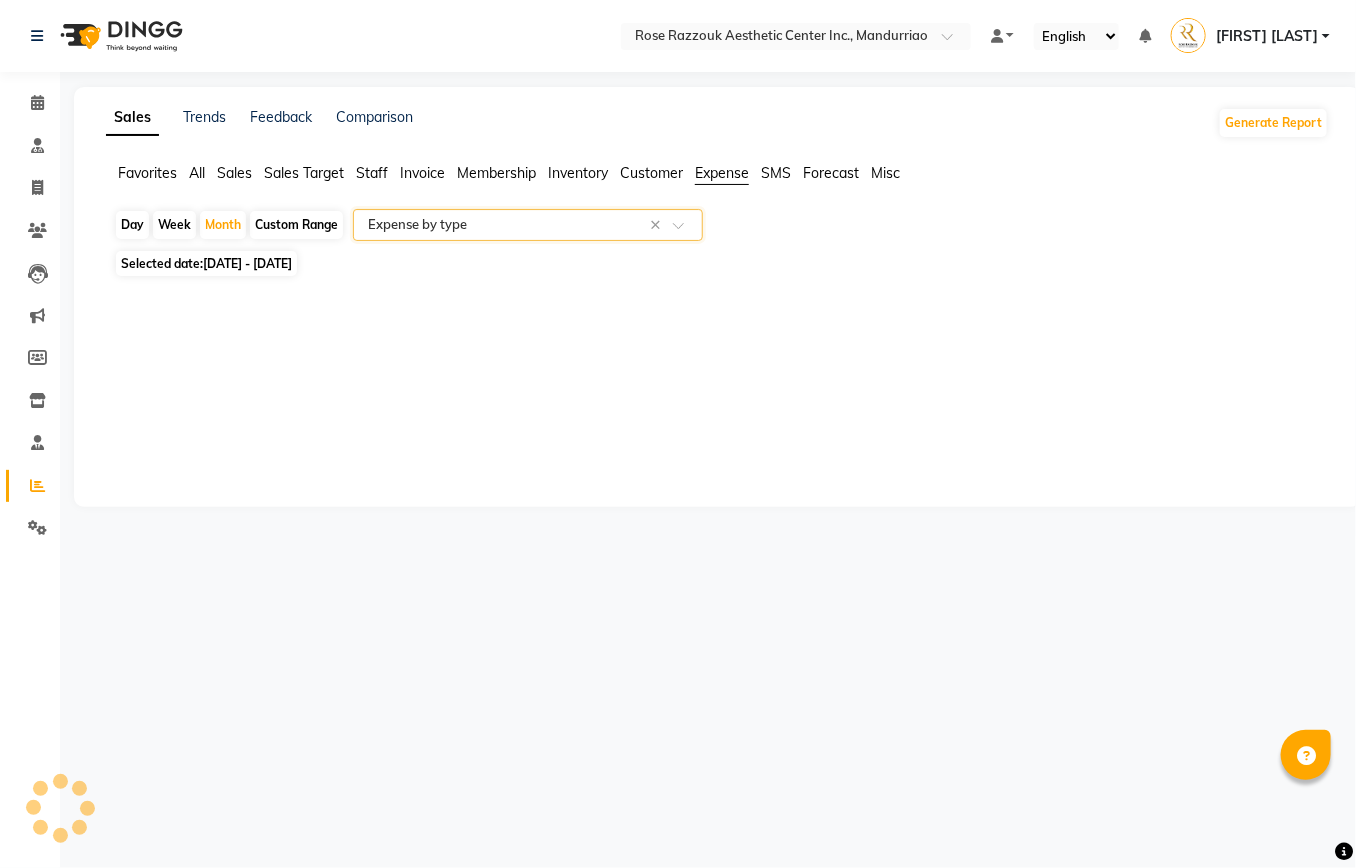 select on "full_report" 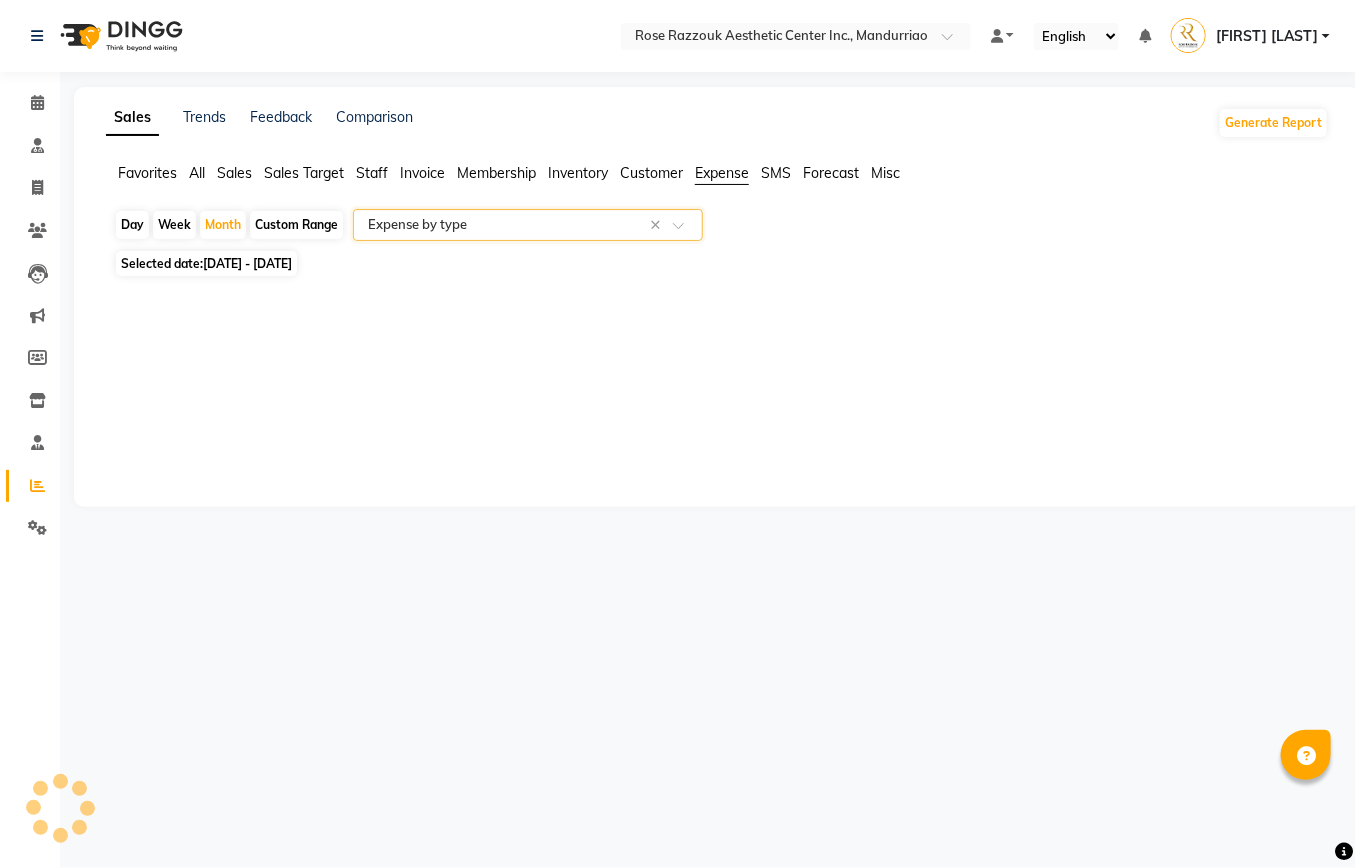 select on "csv" 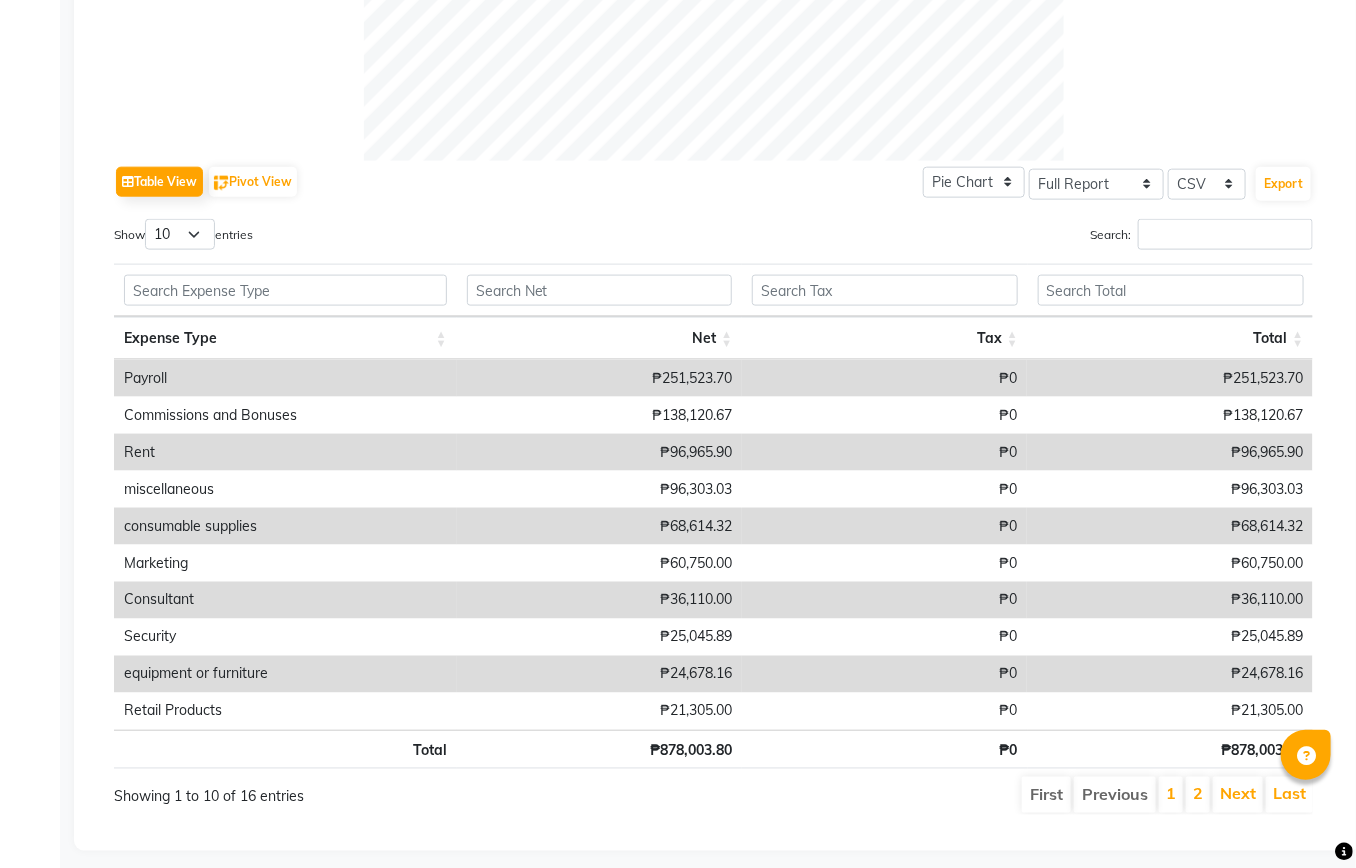 scroll, scrollTop: 860, scrollLeft: 0, axis: vertical 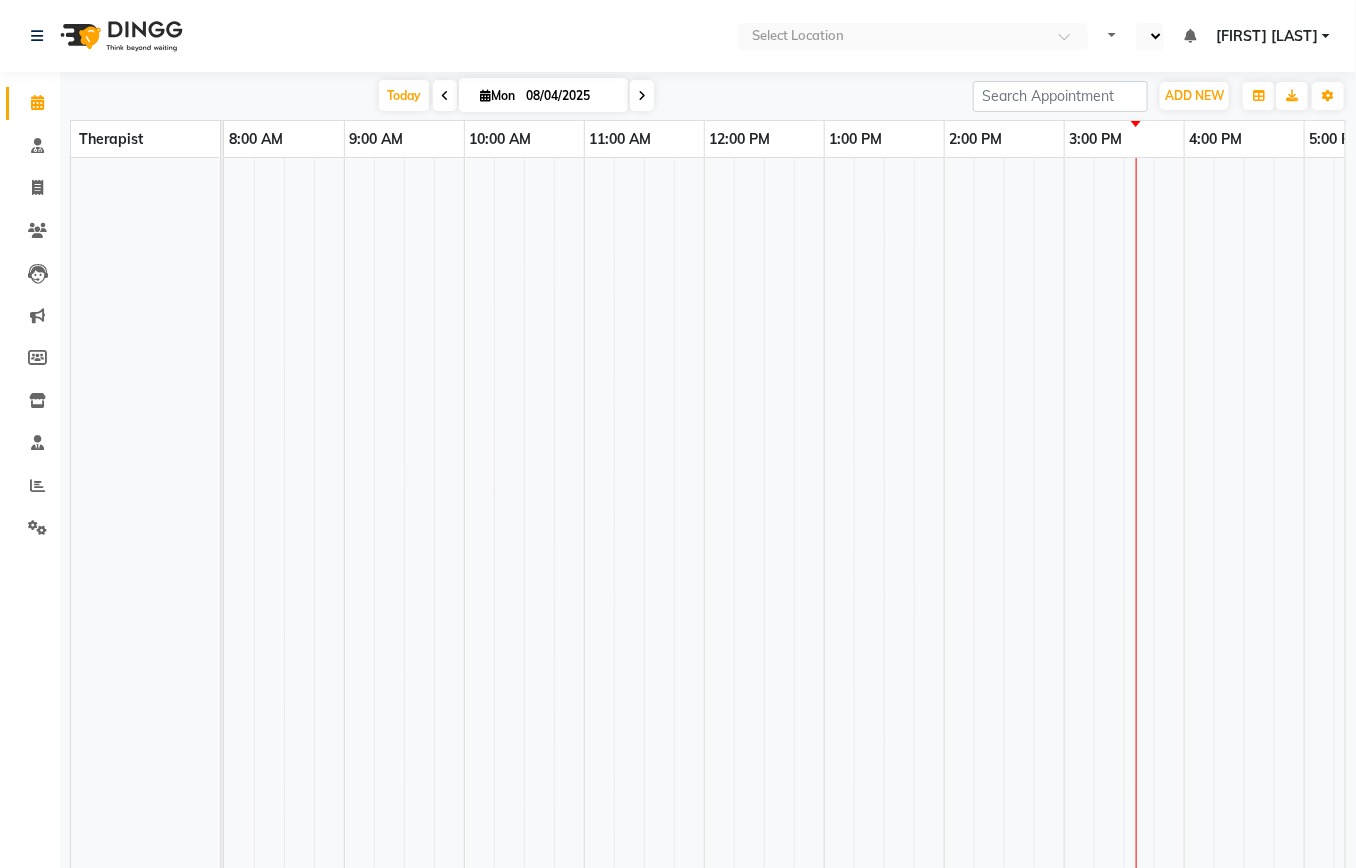 select on "en" 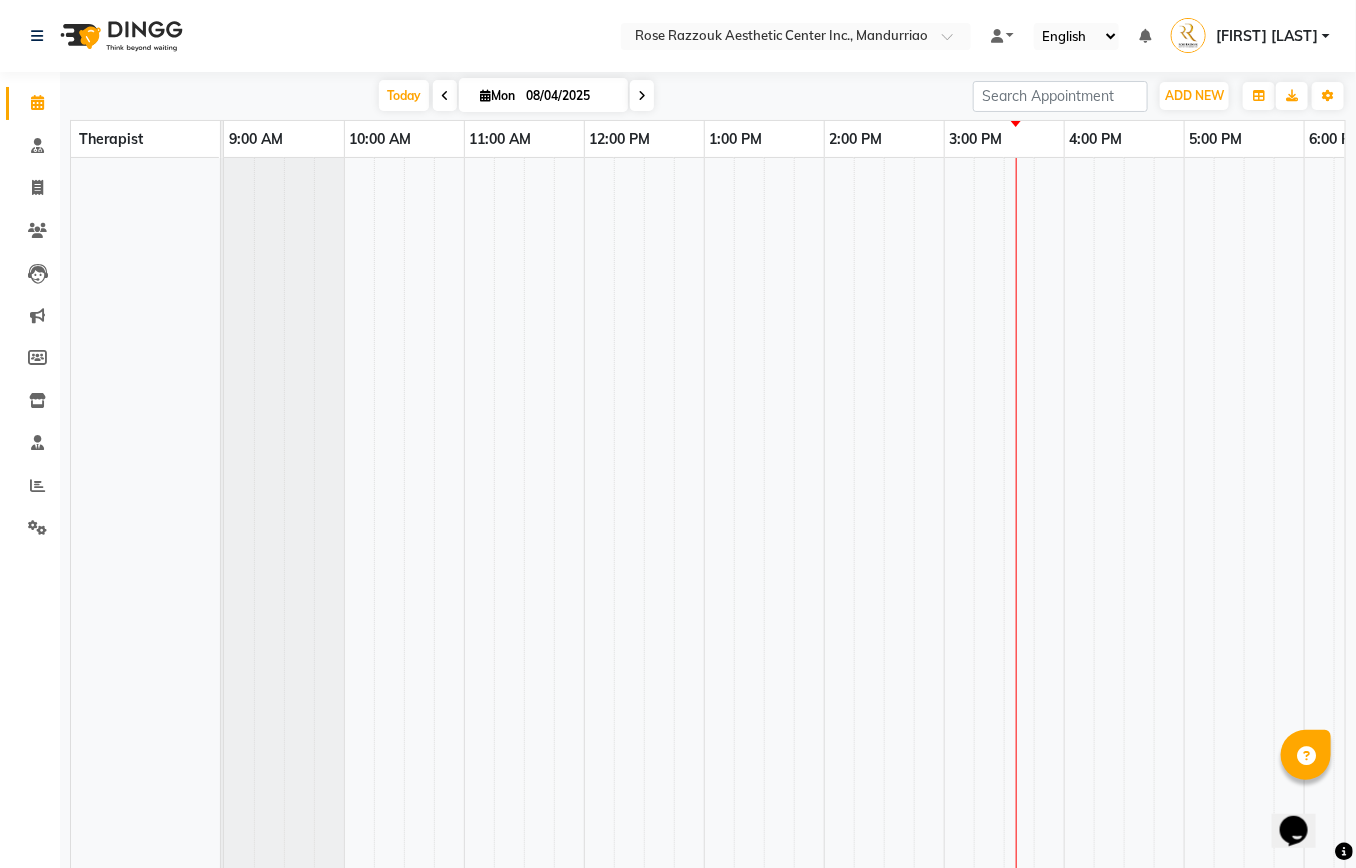 scroll, scrollTop: 0, scrollLeft: 0, axis: both 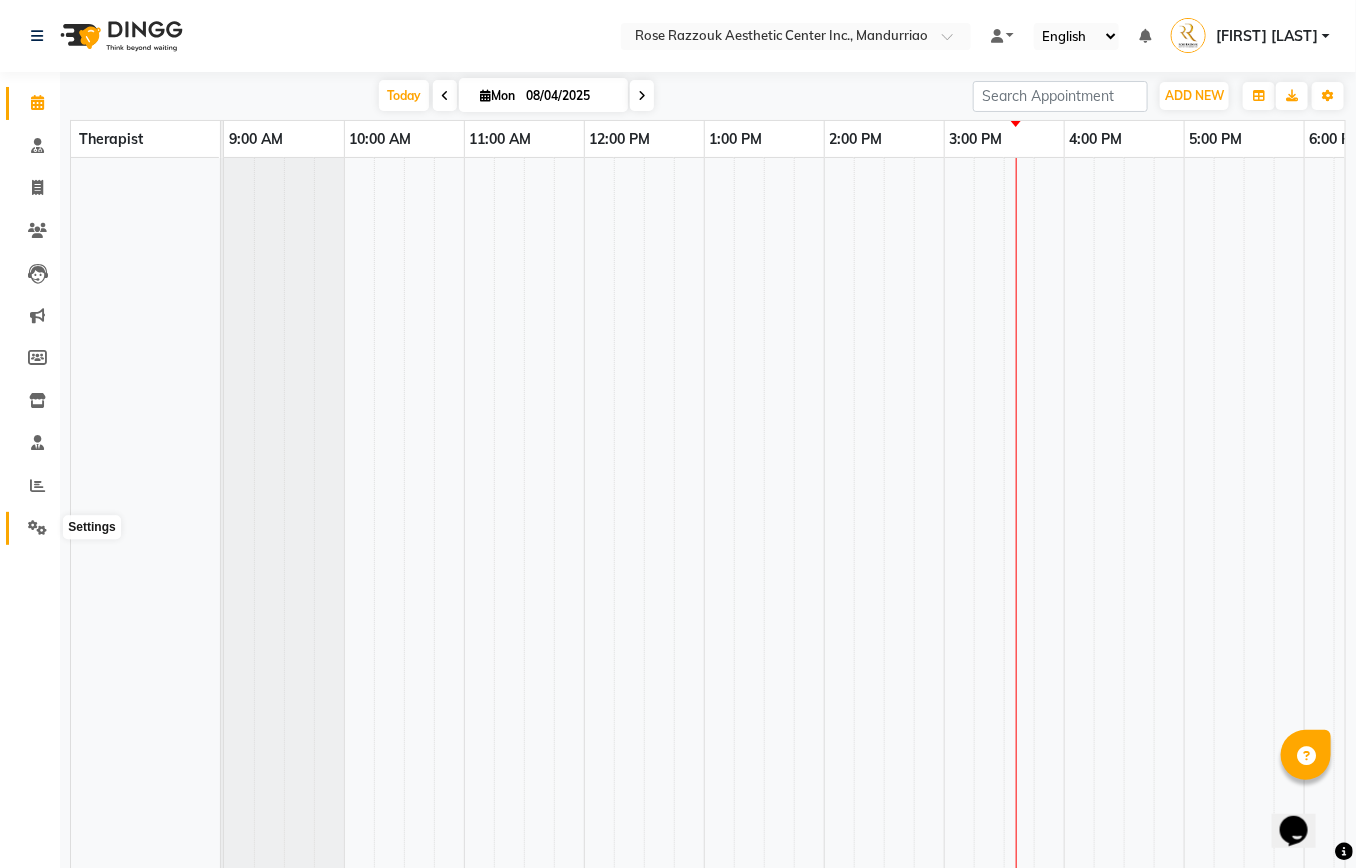 click 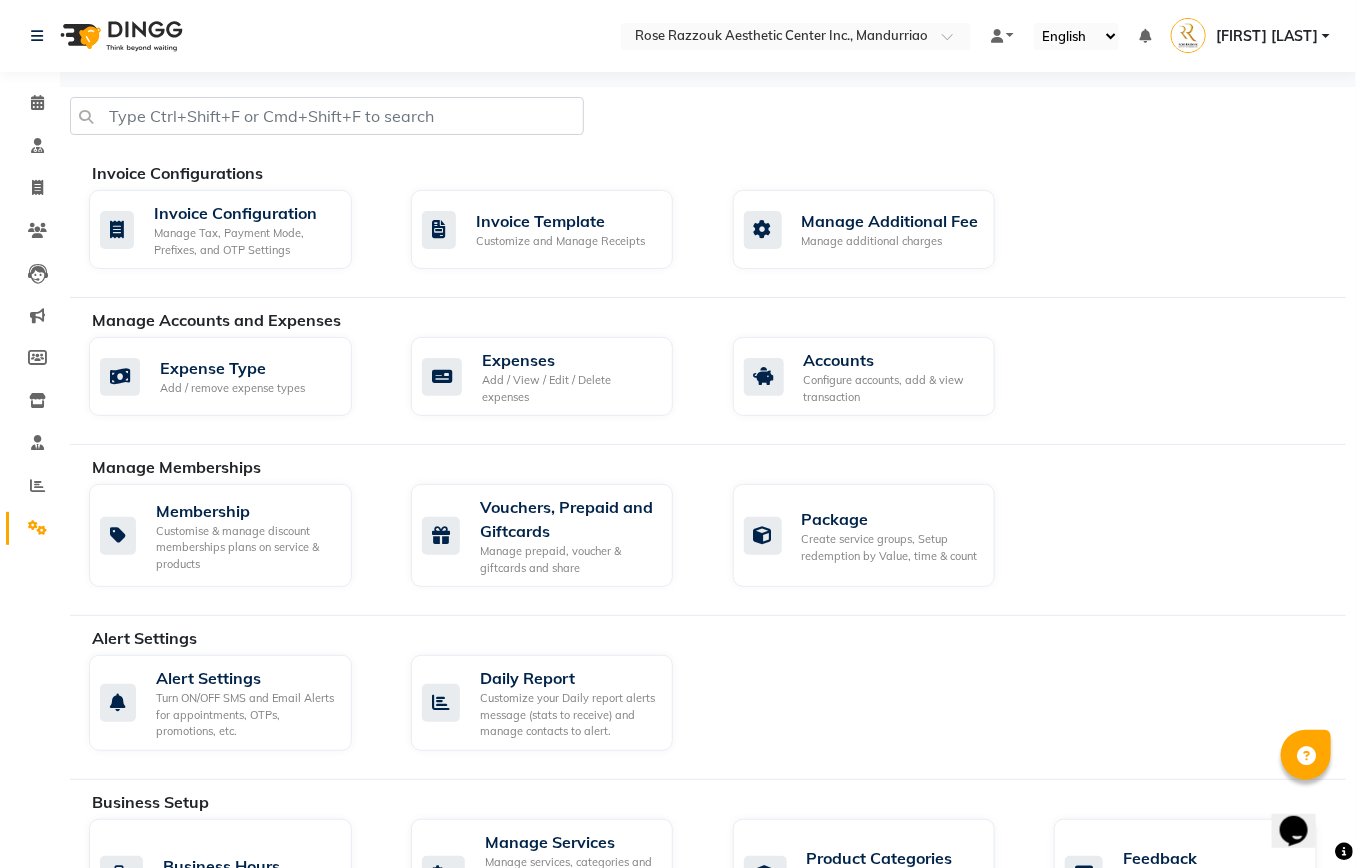 scroll, scrollTop: 0, scrollLeft: 0, axis: both 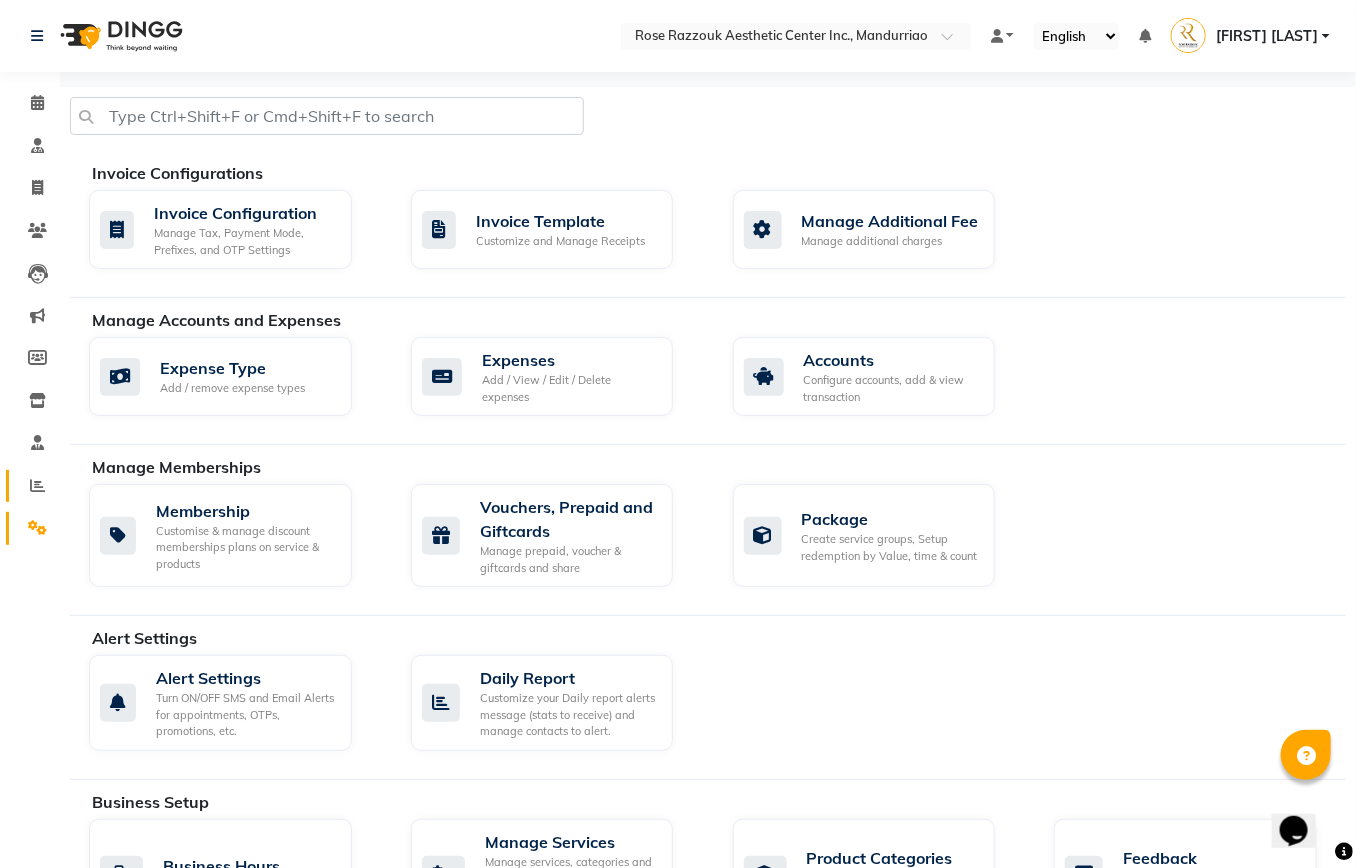 click on "Reports" 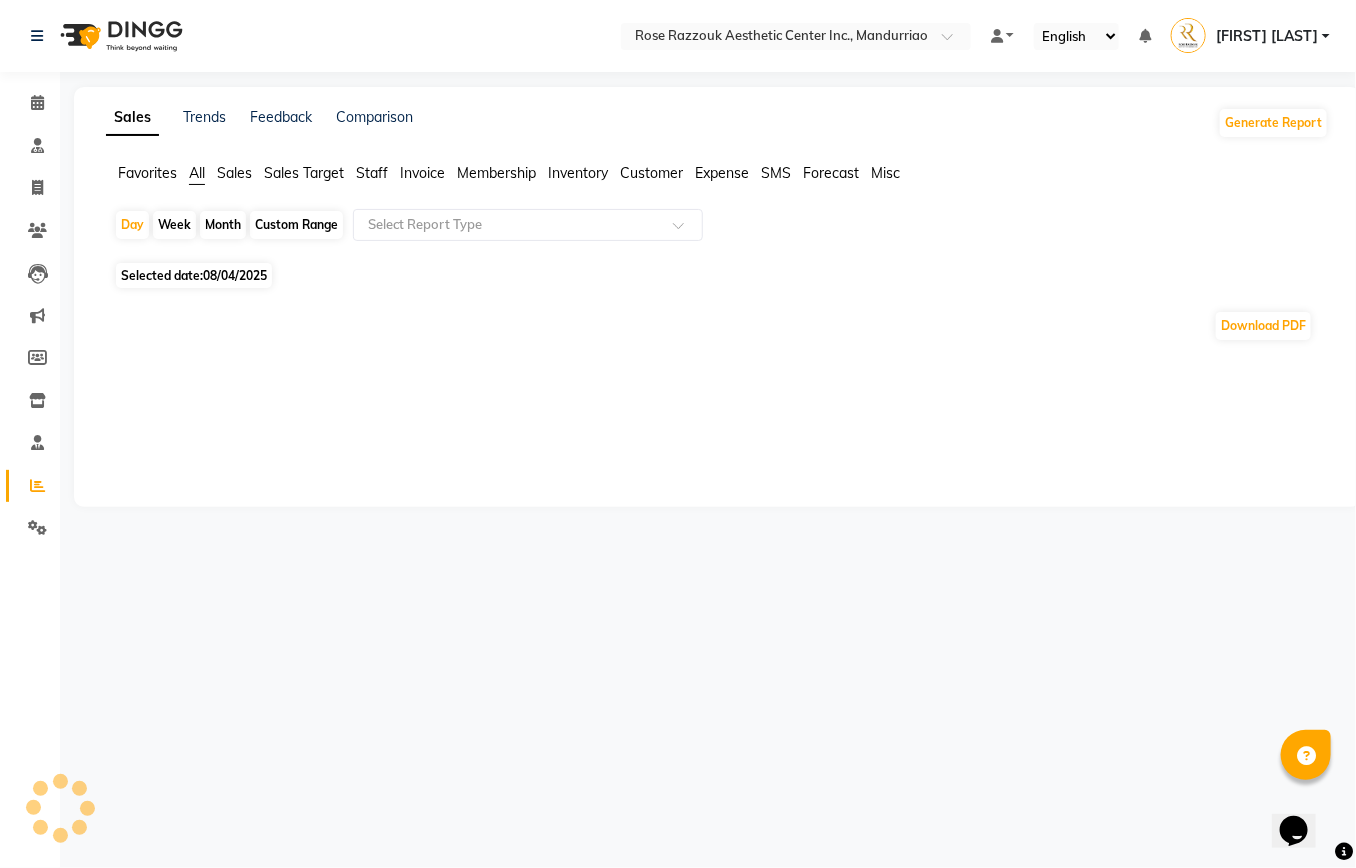 click on "Expense" 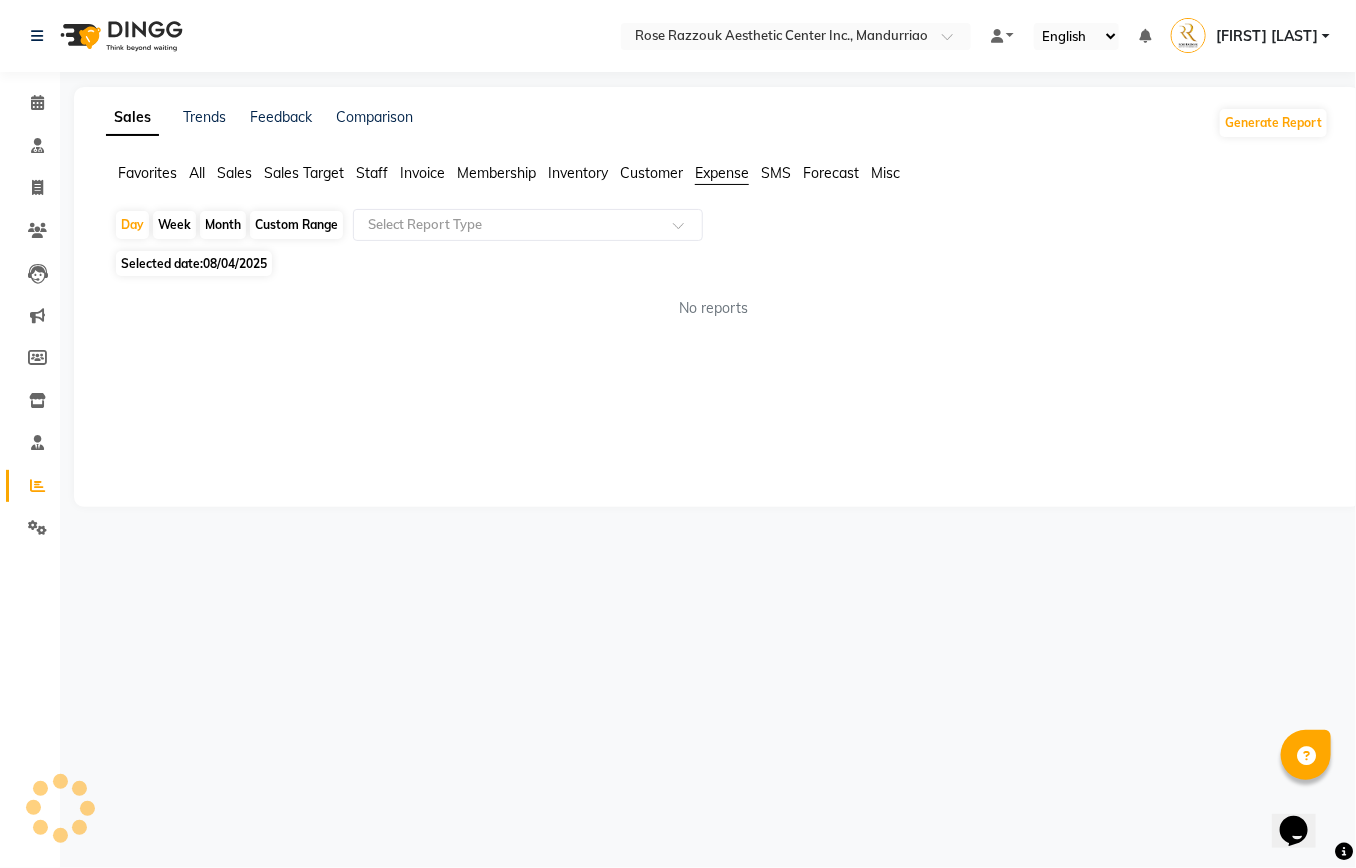 click on "Month" 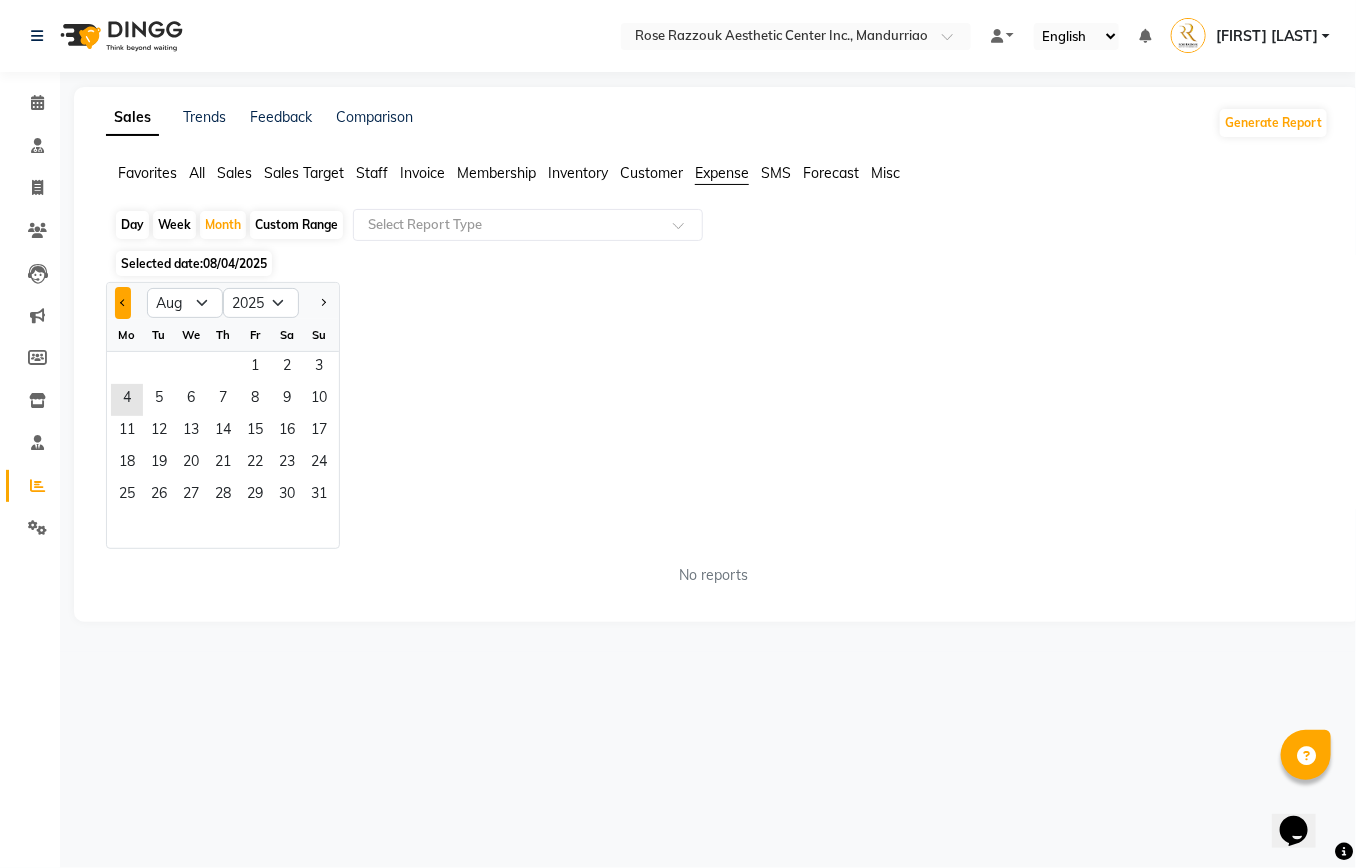 click 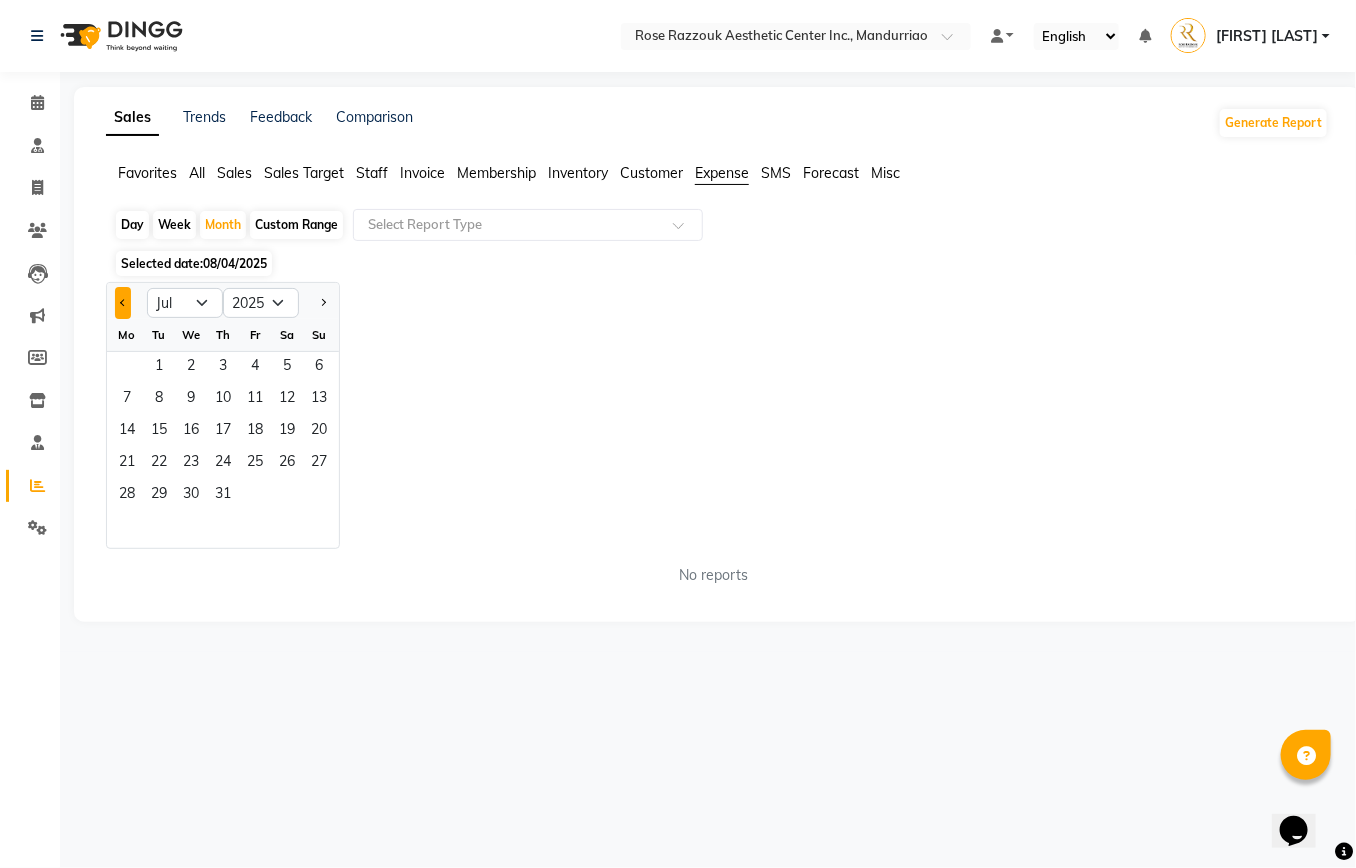 click 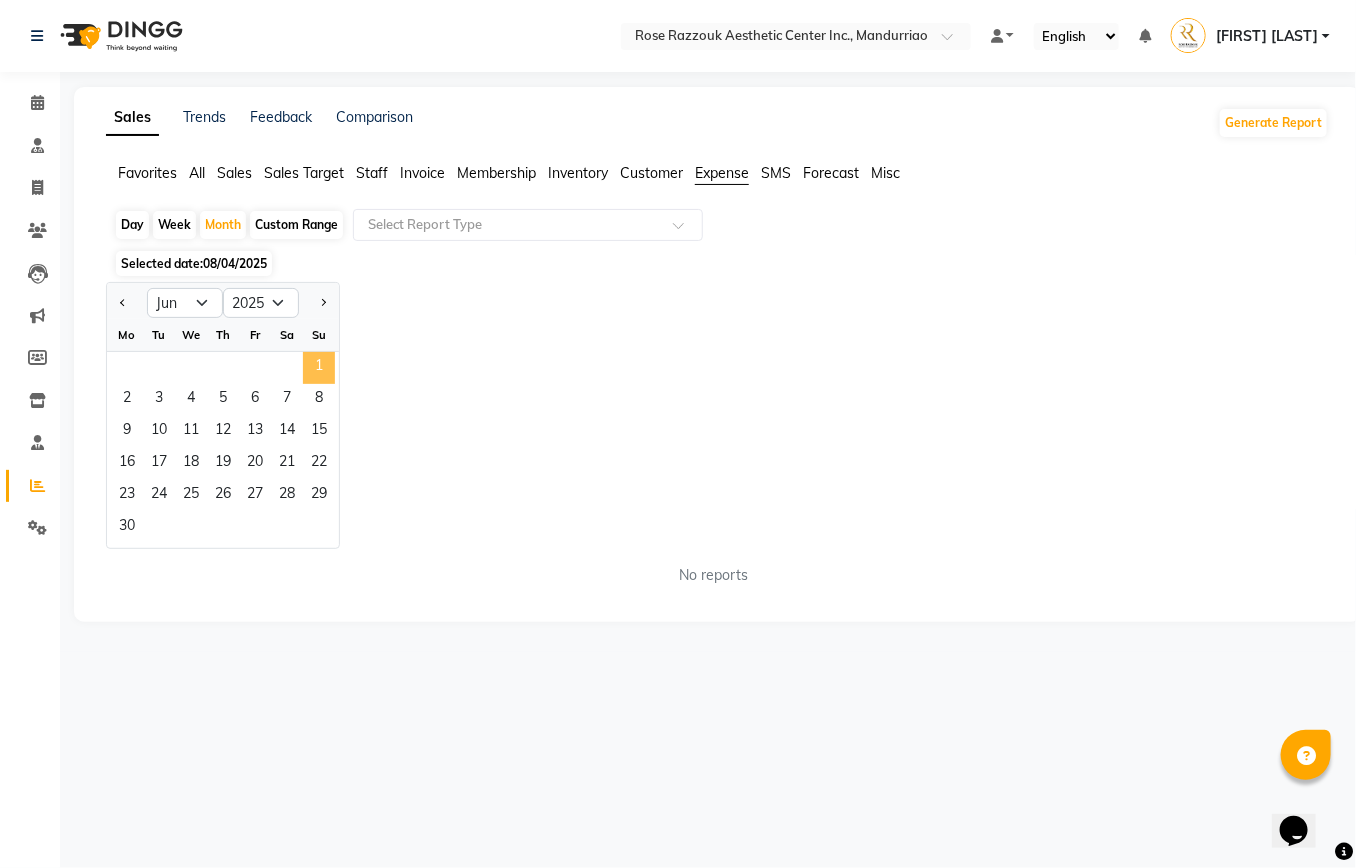 click on "1" 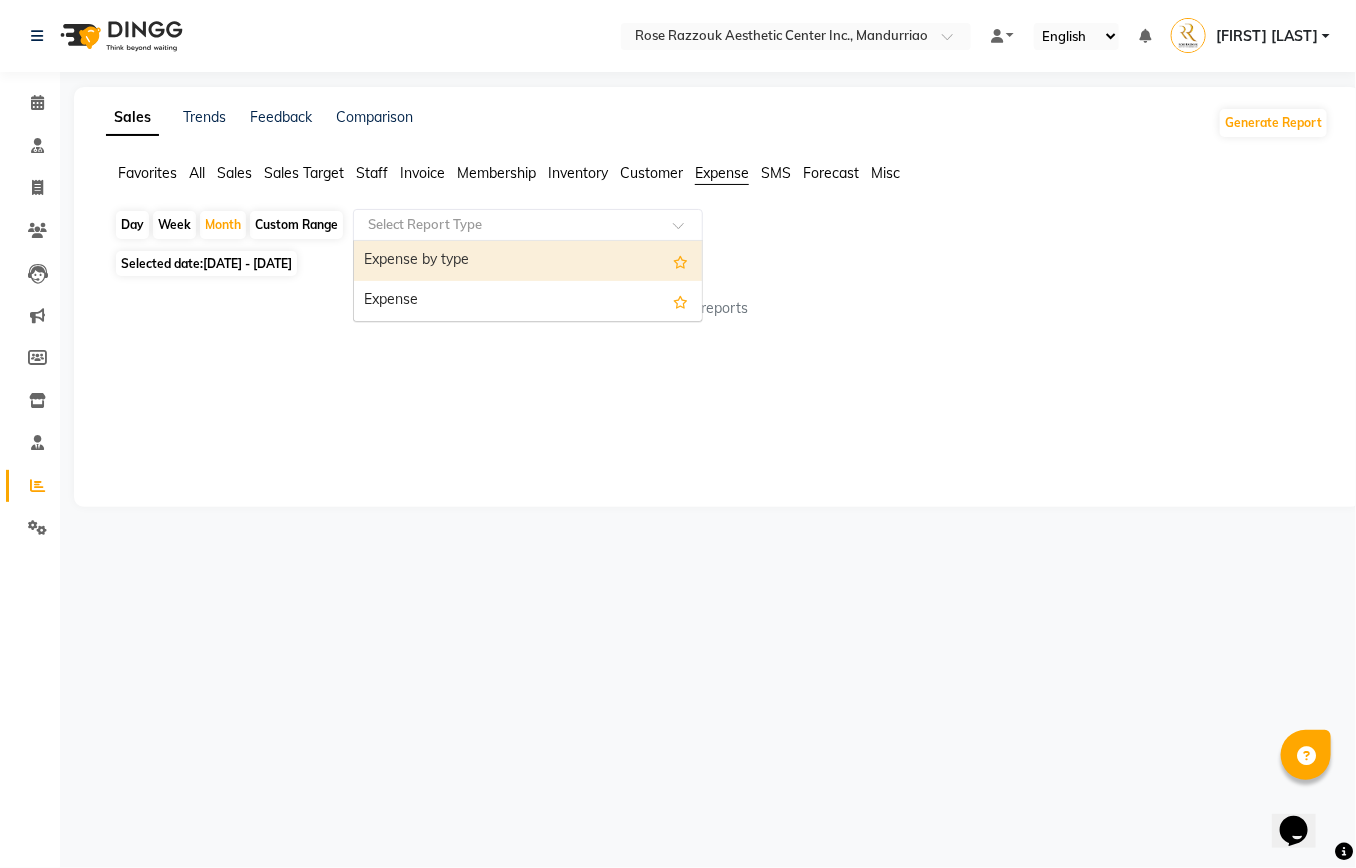 click 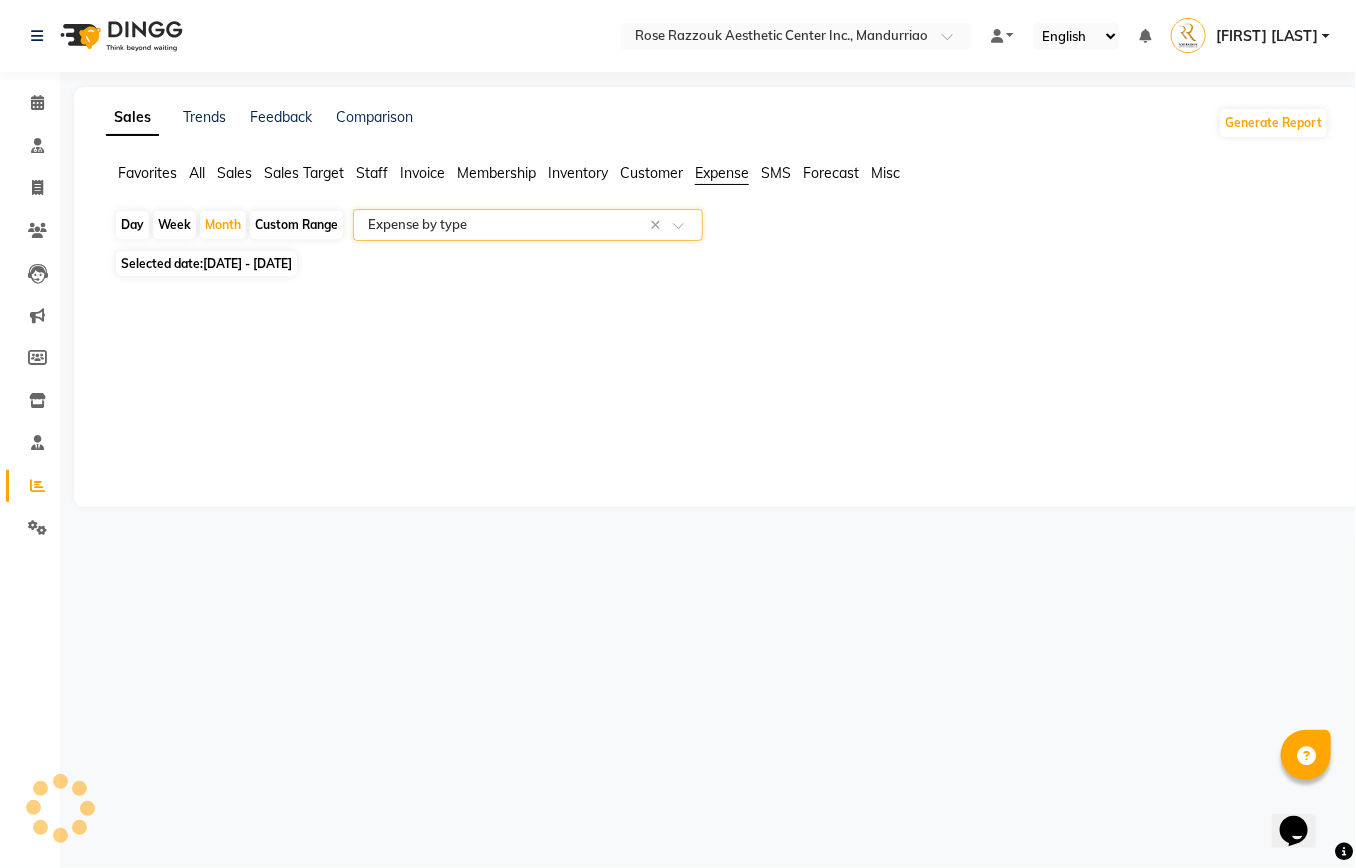 select on "full_report" 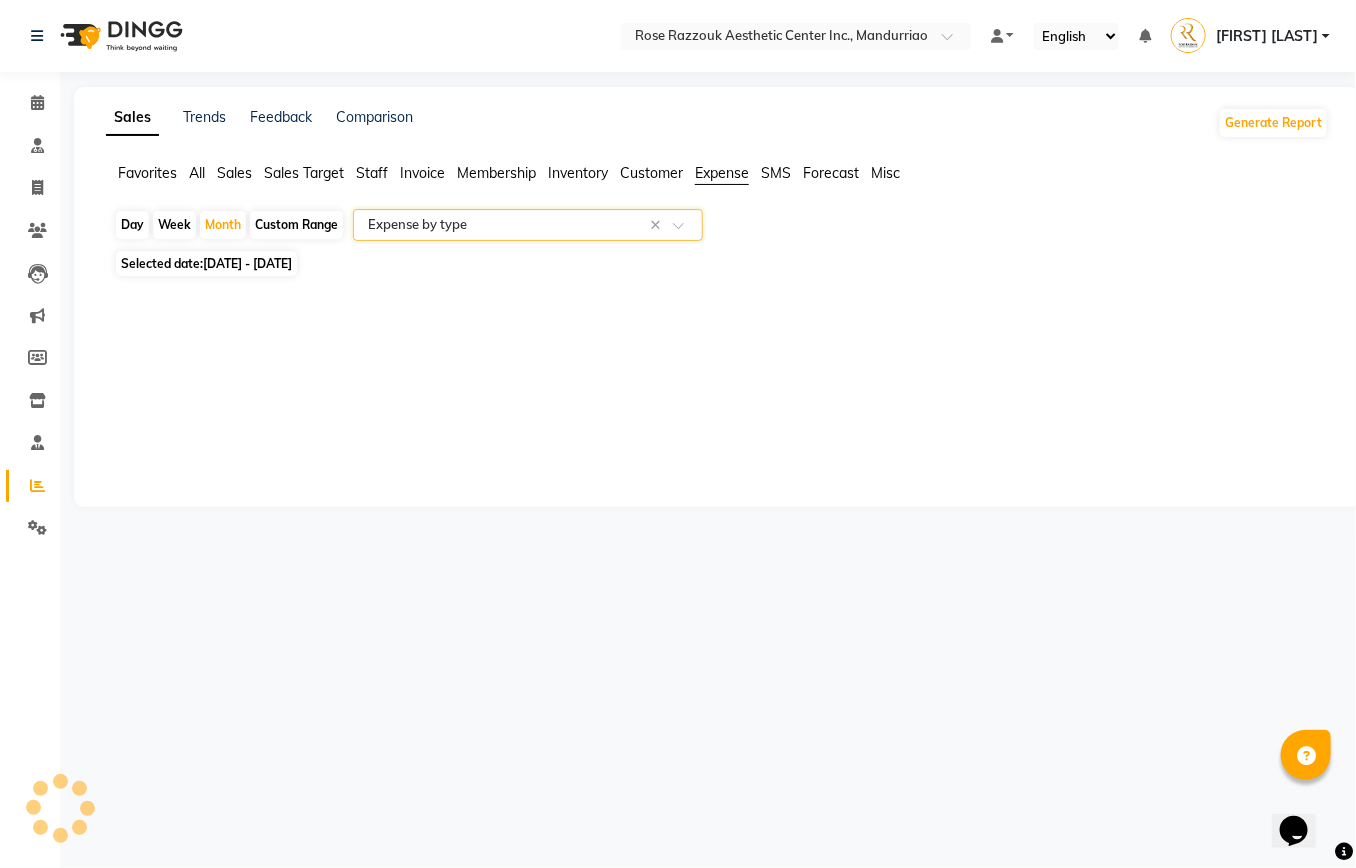 select on "csv" 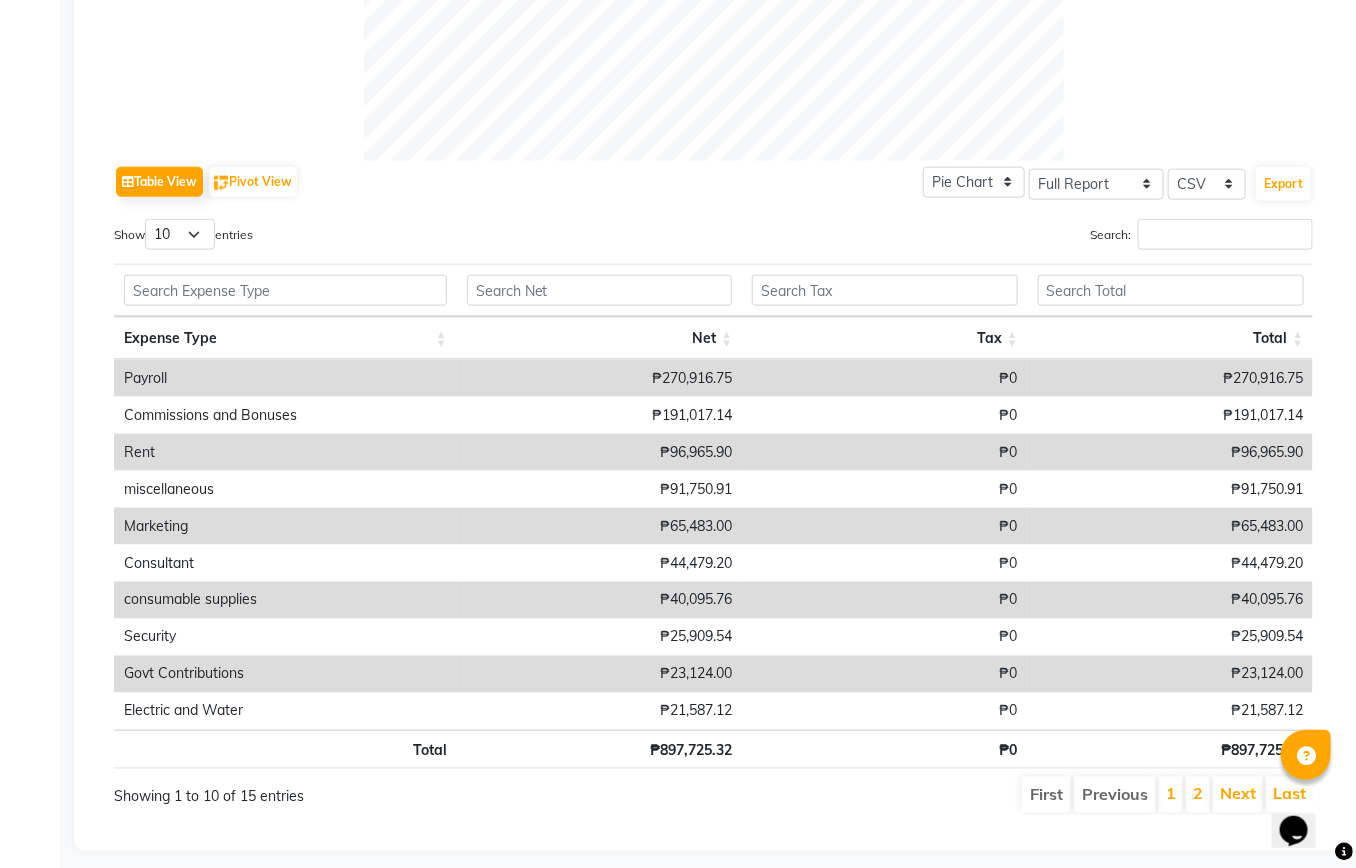 scroll, scrollTop: 860, scrollLeft: 0, axis: vertical 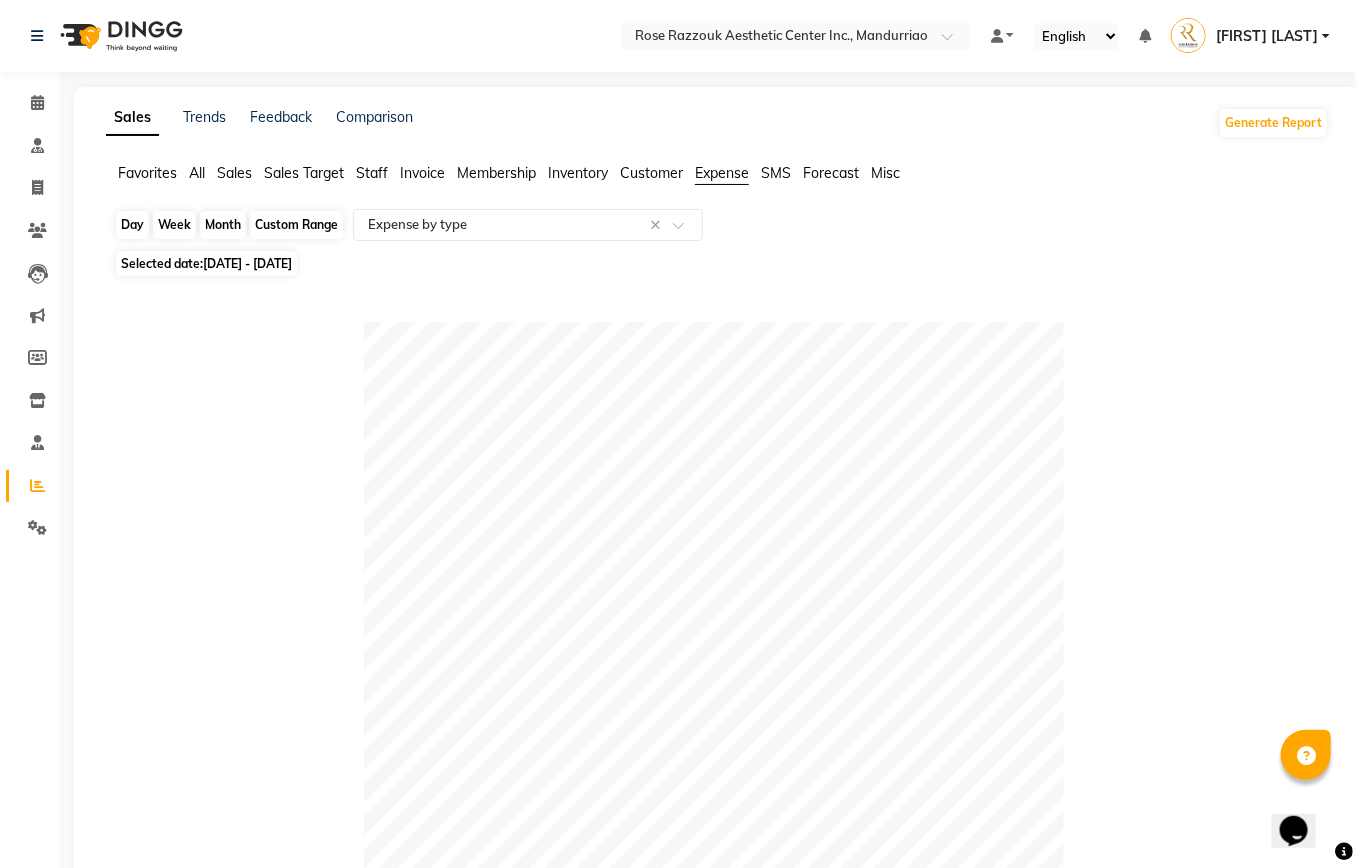 click on "Month" 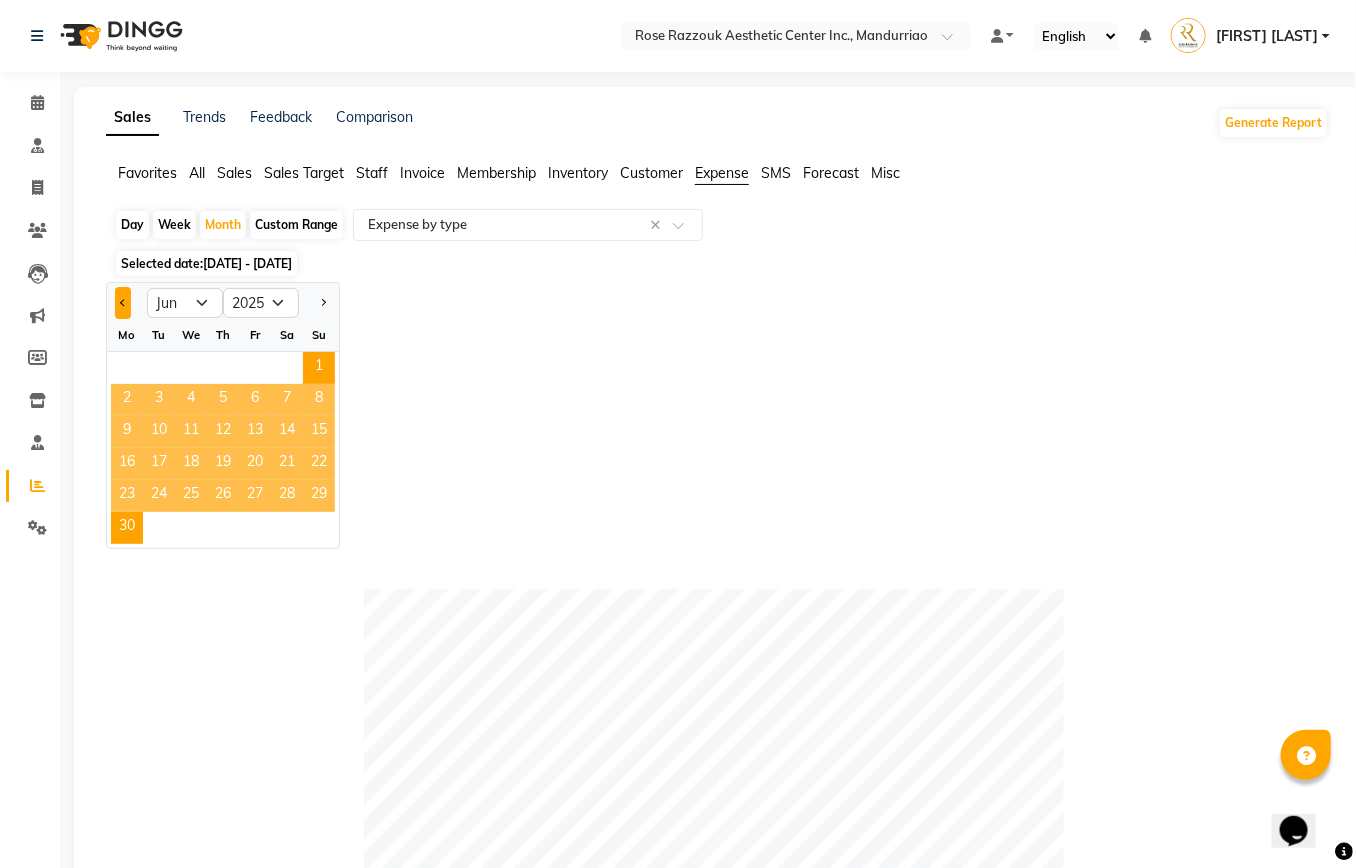 click 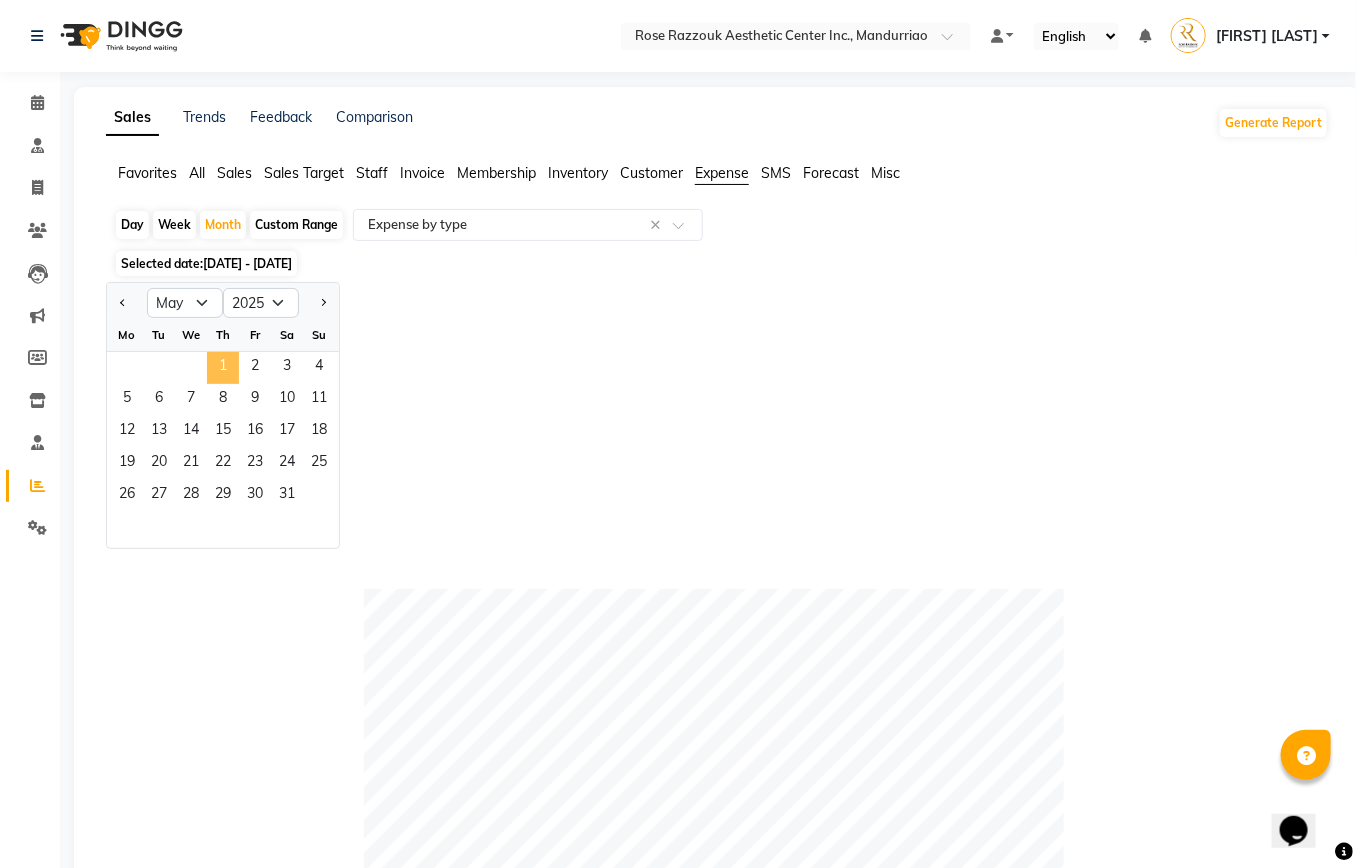 click on "1" 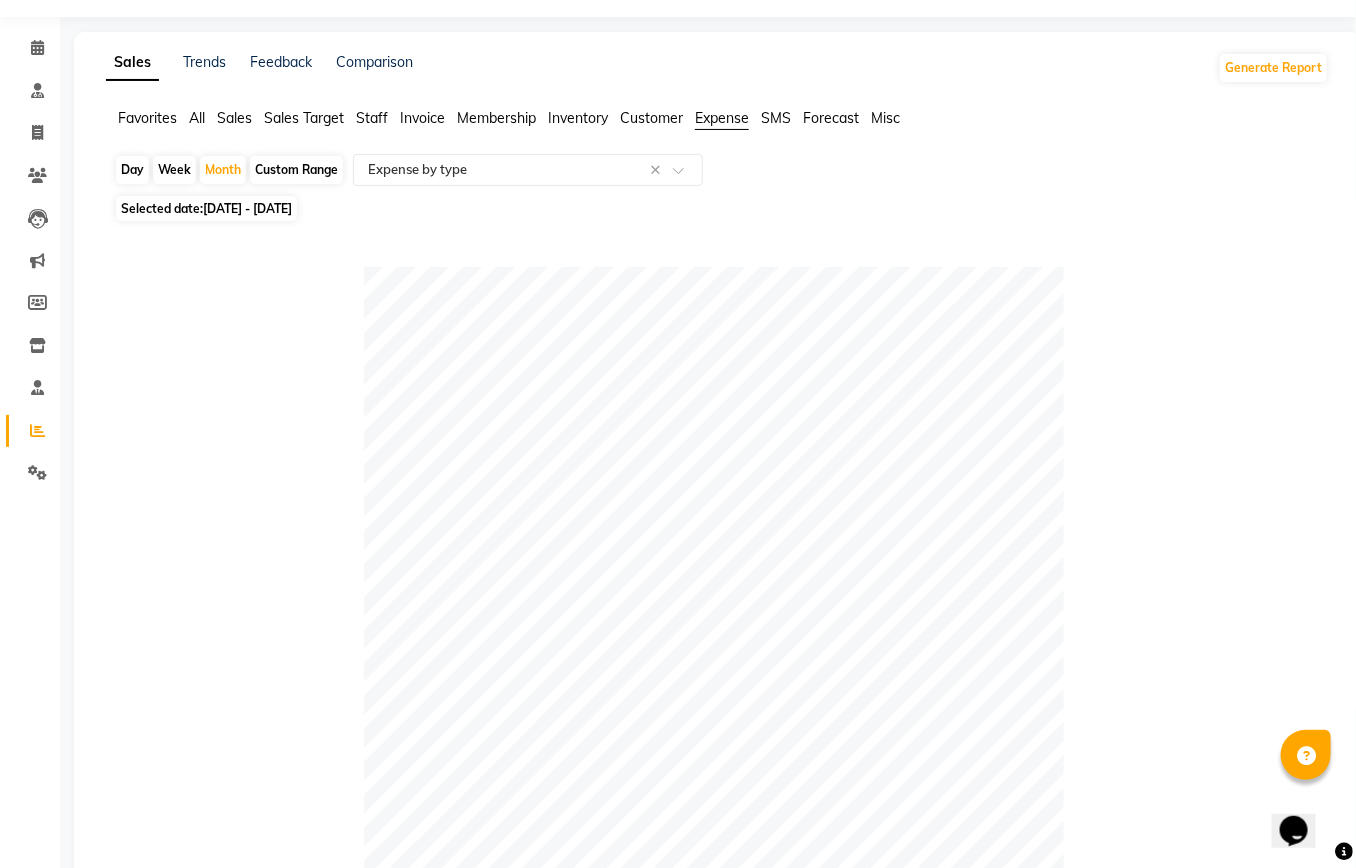 scroll, scrollTop: 45, scrollLeft: 0, axis: vertical 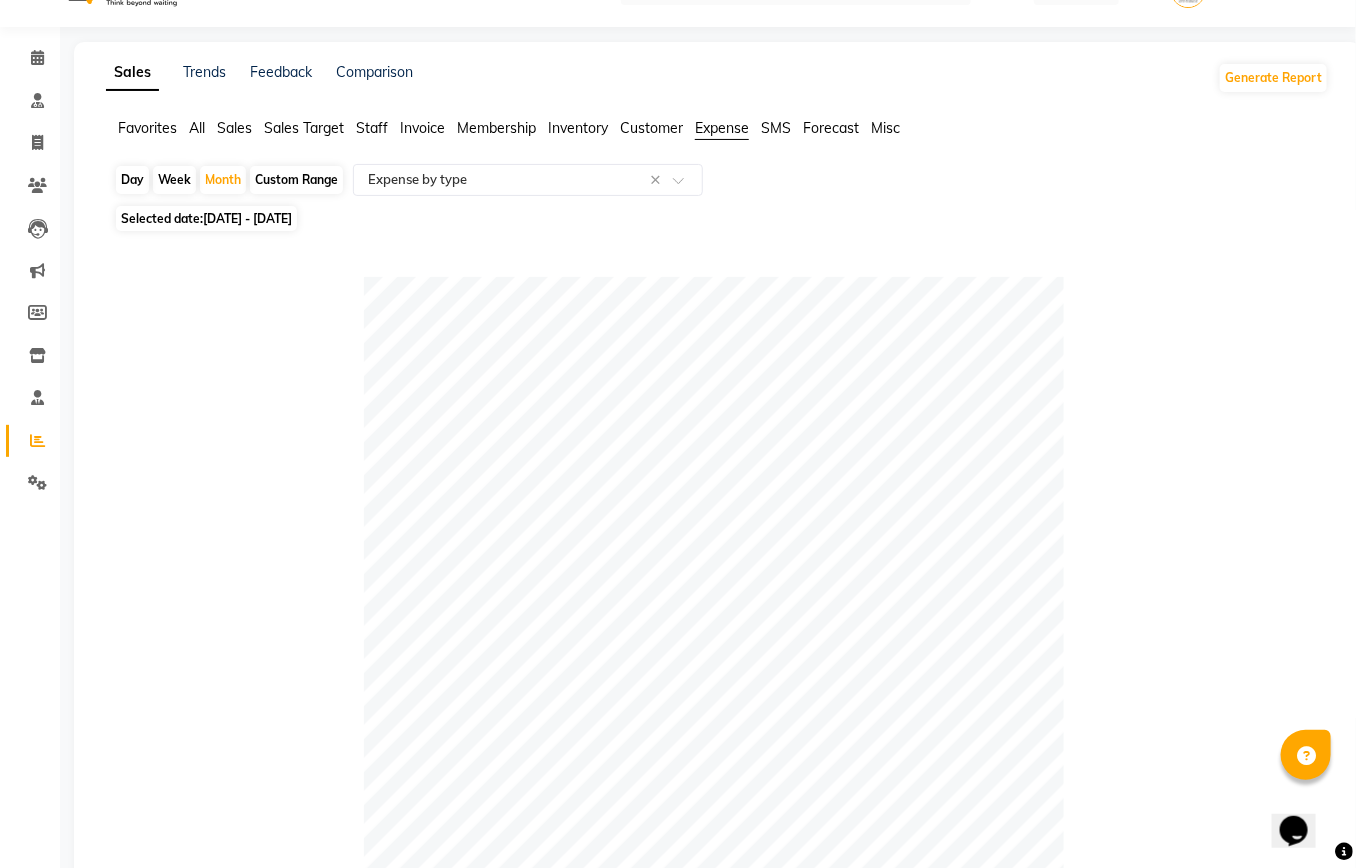 click on "05/01/2025 - 05/31/2025" 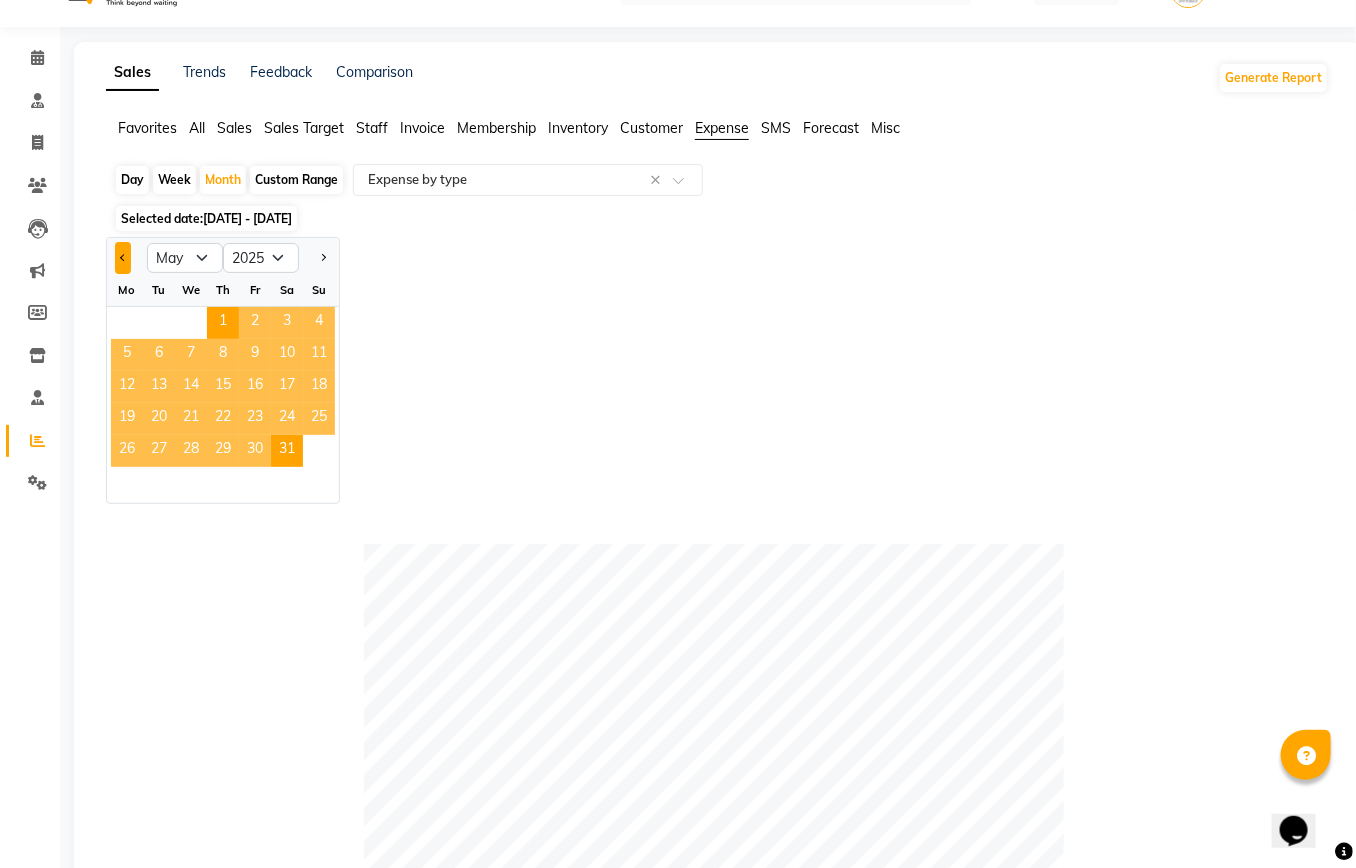 click 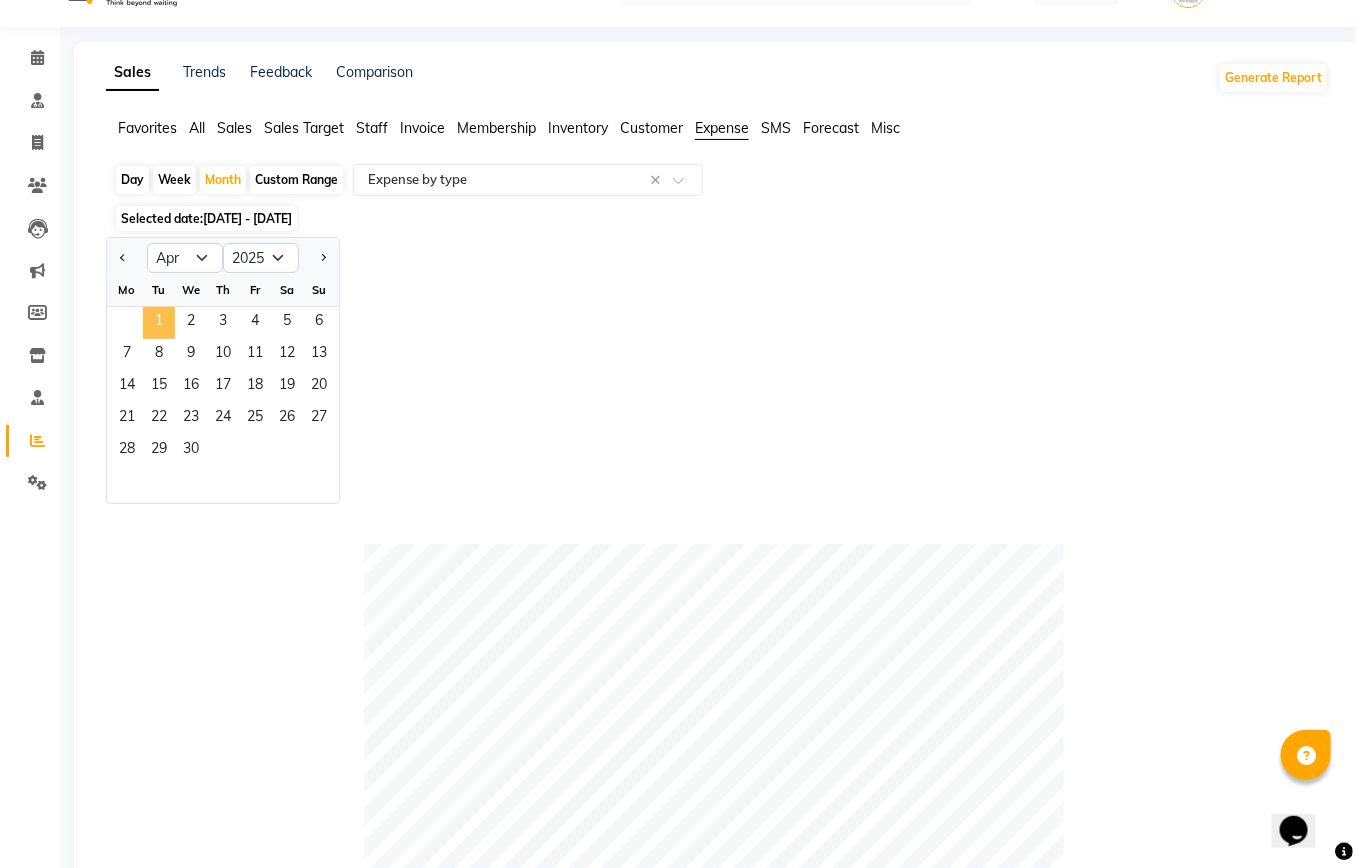 click on "1" 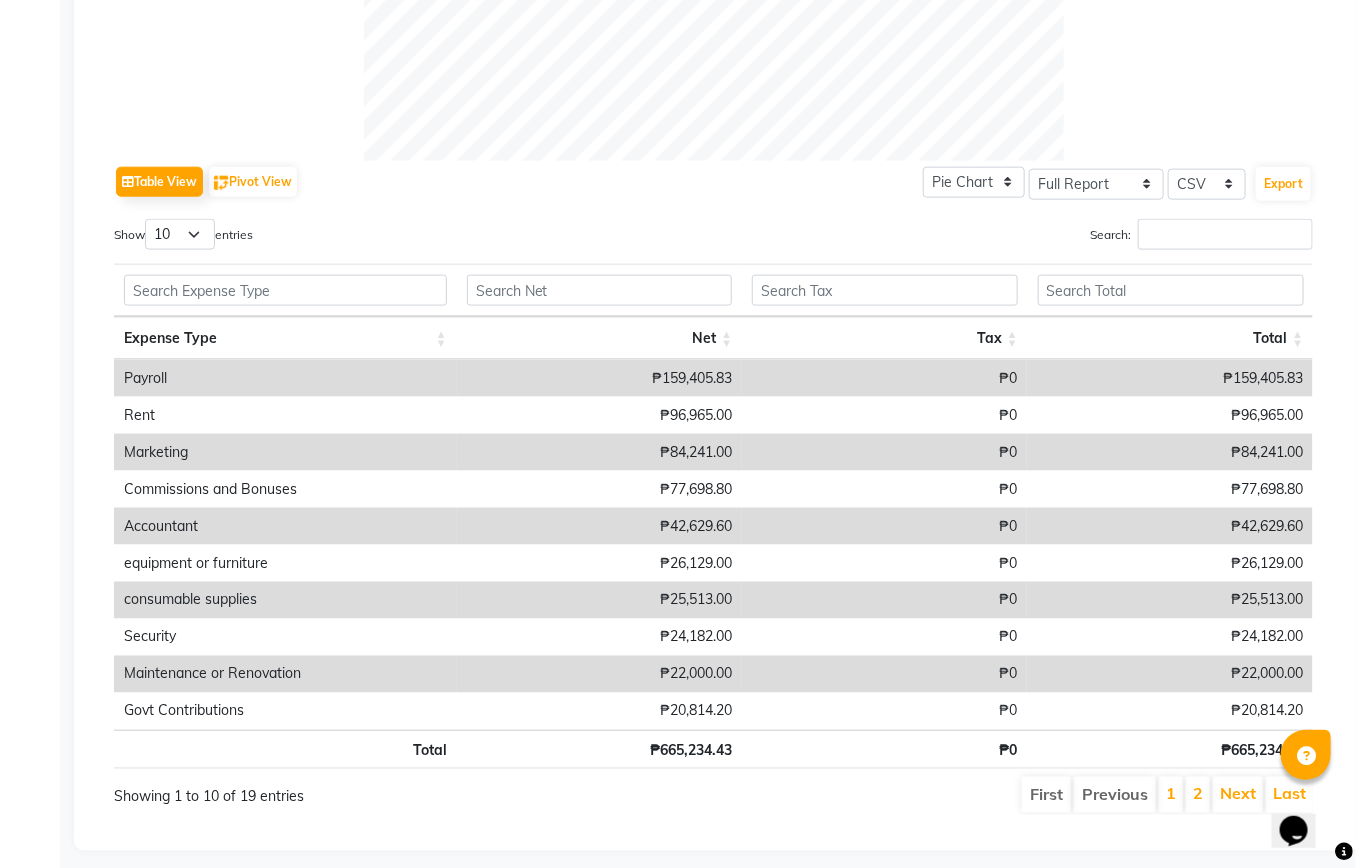 scroll, scrollTop: 860, scrollLeft: 0, axis: vertical 